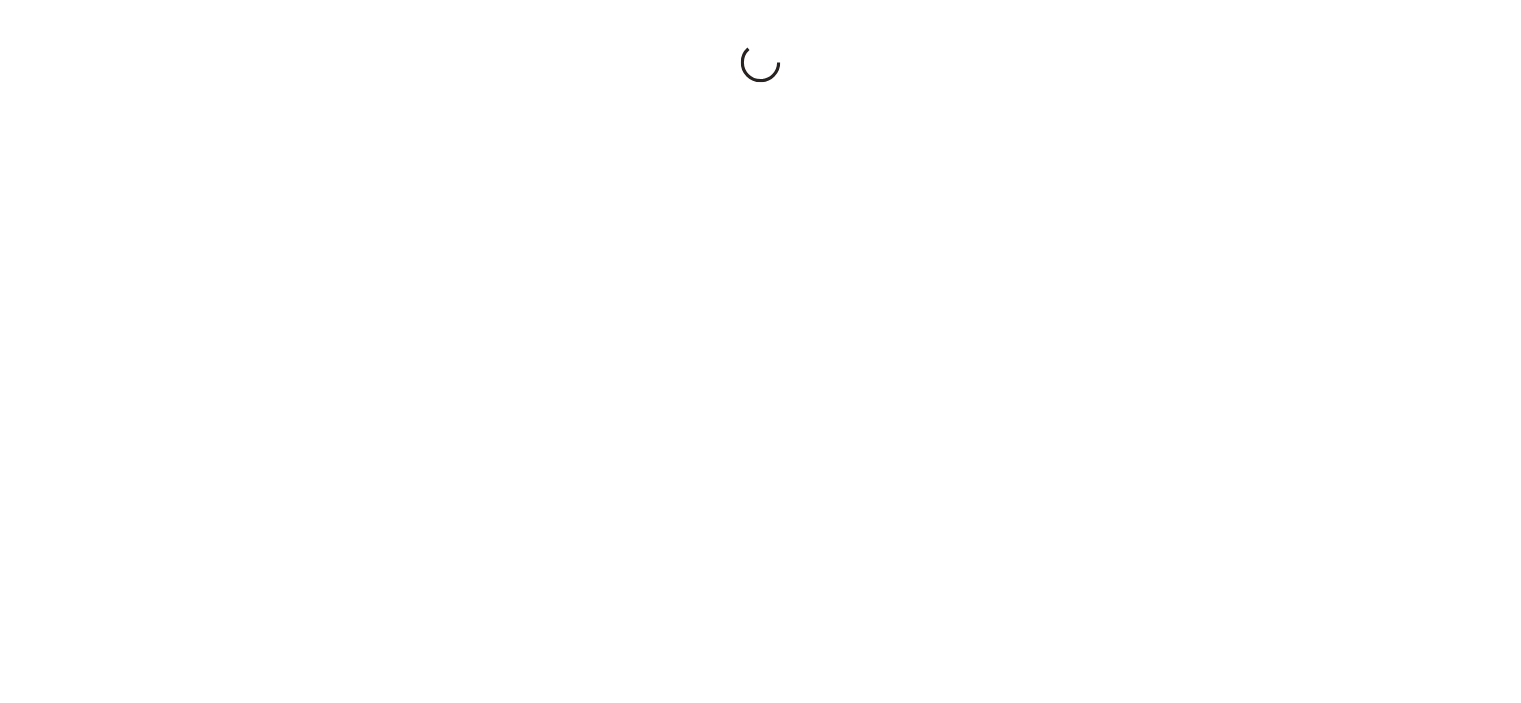 scroll, scrollTop: 0, scrollLeft: 0, axis: both 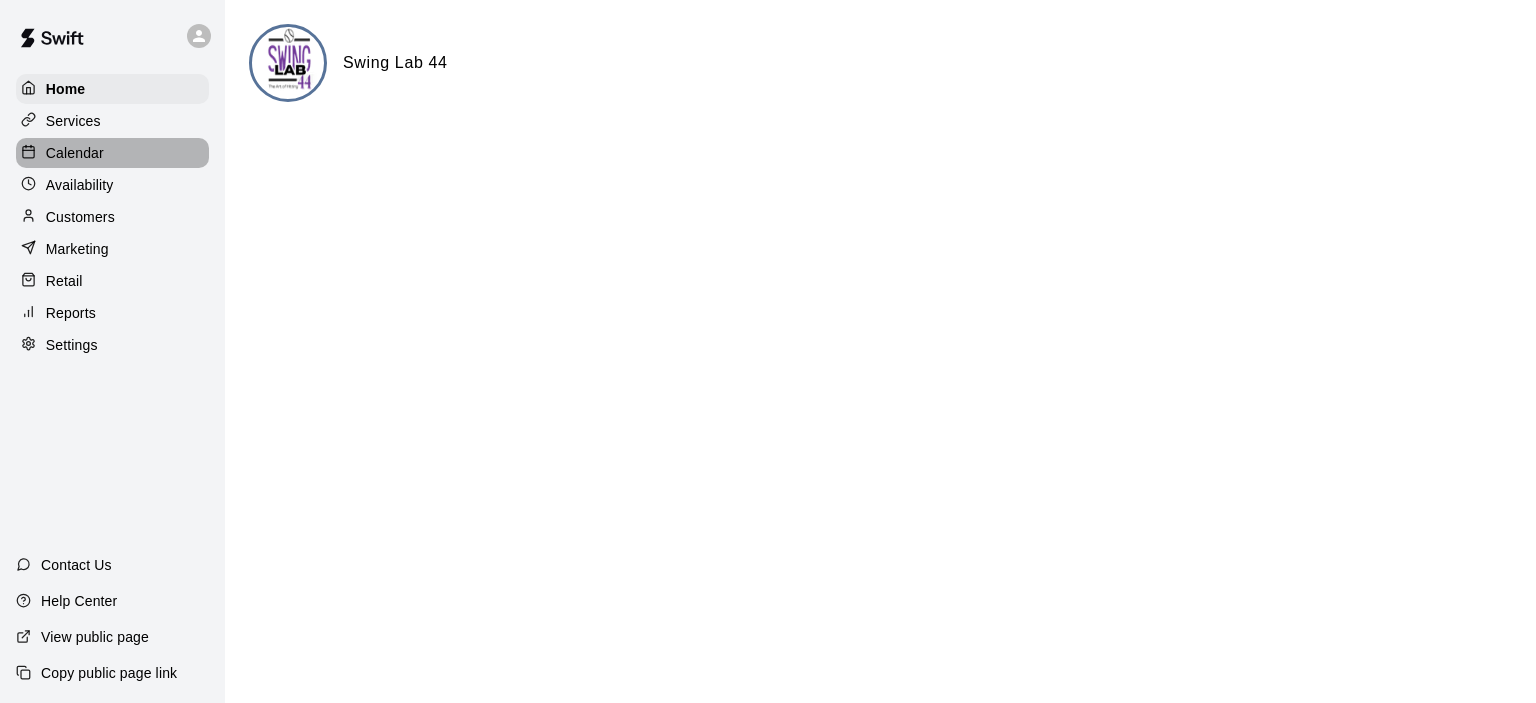 click on "Calendar" at bounding box center [75, 153] 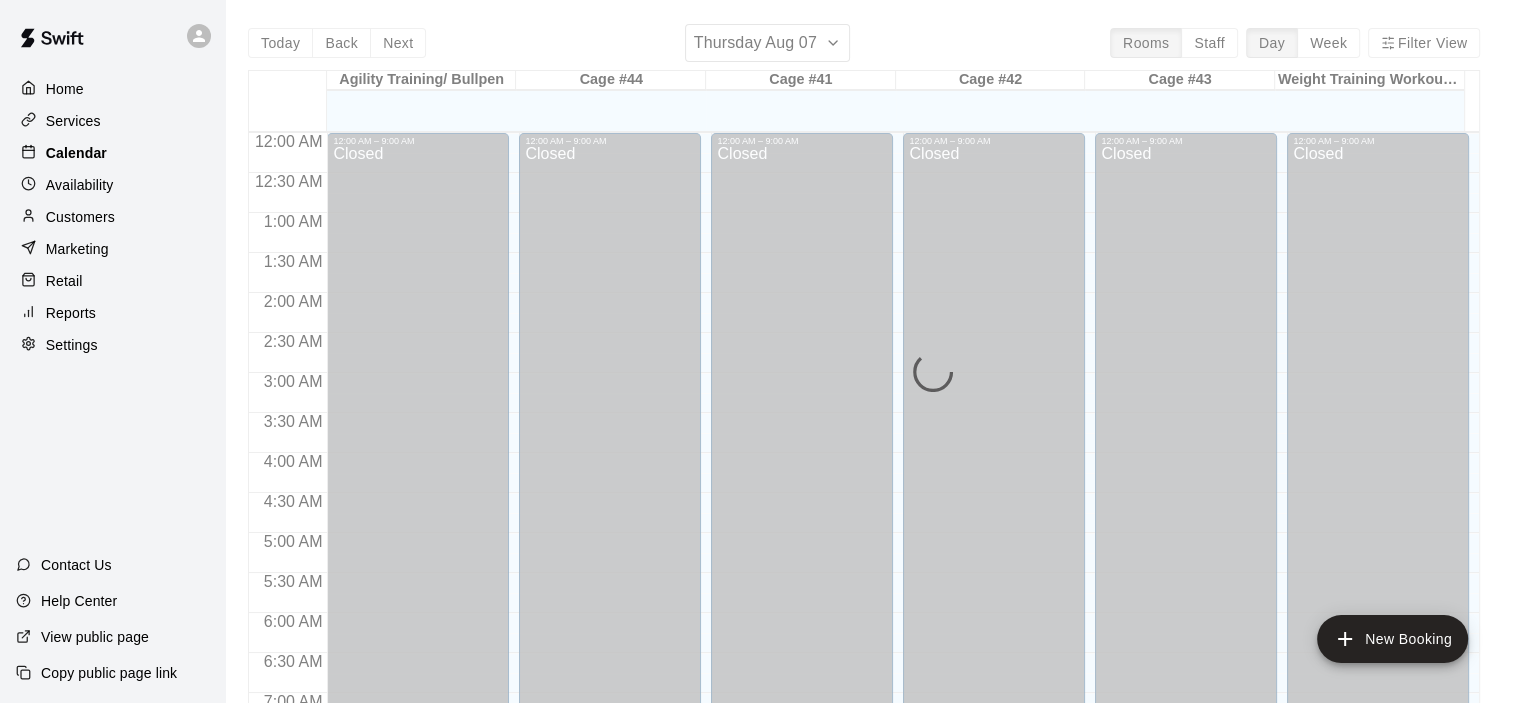 scroll, scrollTop: 1265, scrollLeft: 0, axis: vertical 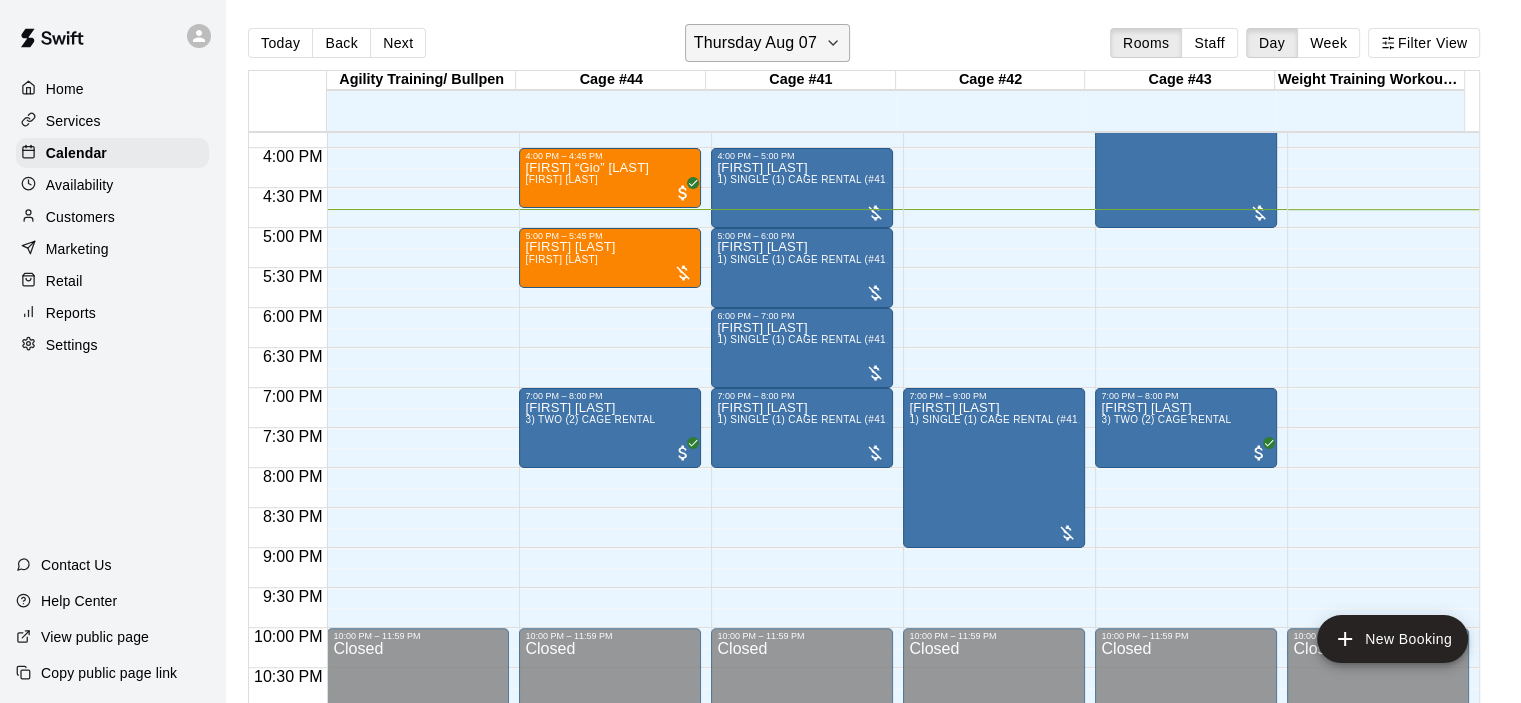 click 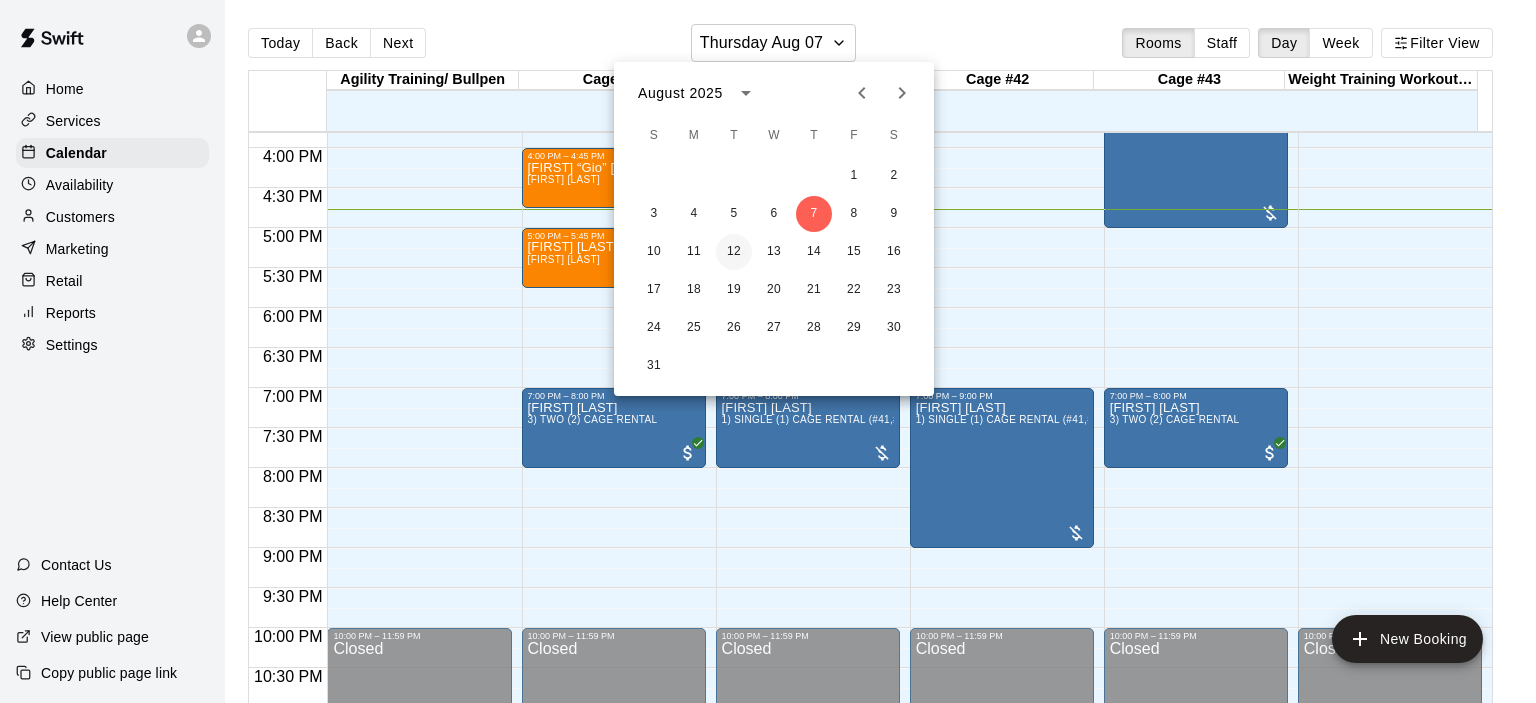 click on "12" at bounding box center [734, 252] 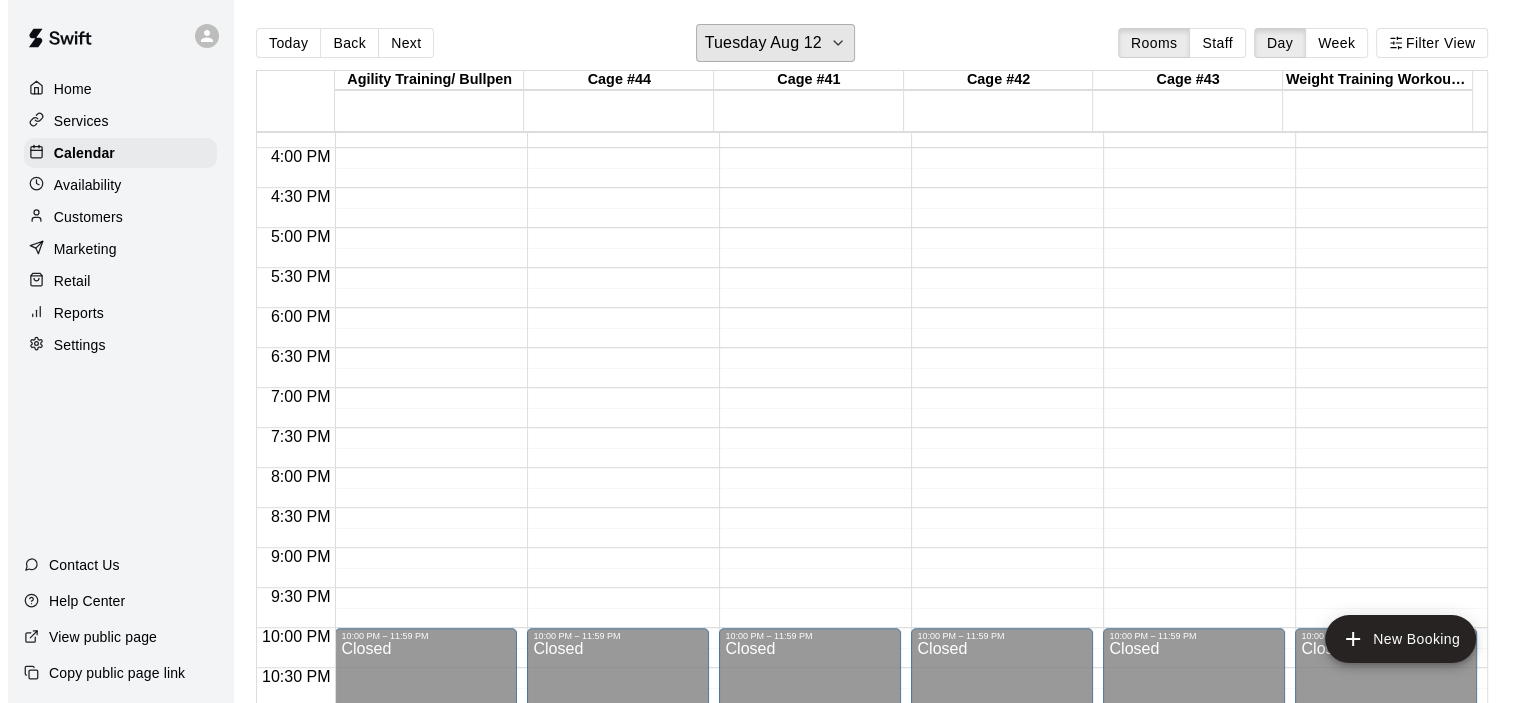 scroll, scrollTop: 565, scrollLeft: 0, axis: vertical 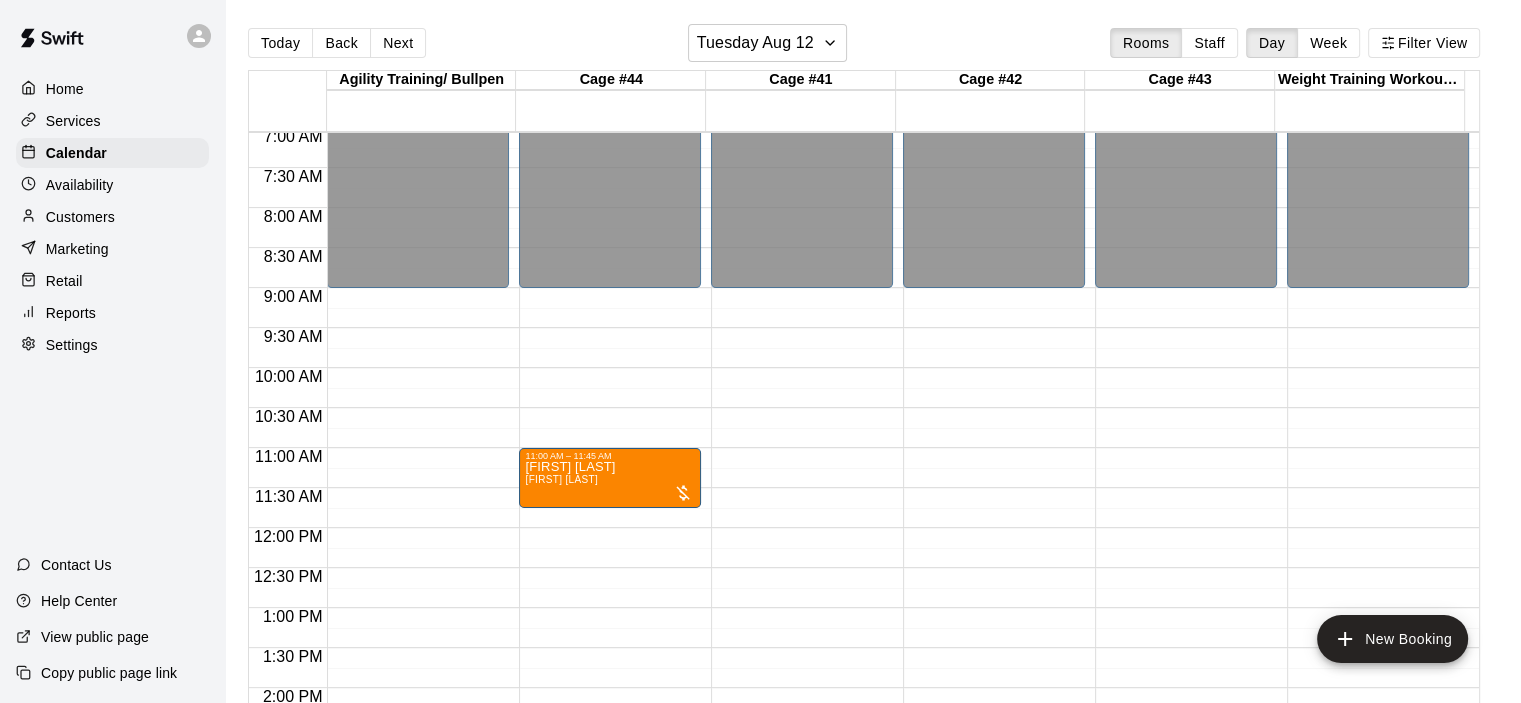 click on "12:00 AM – 9:00 AM Closed 11:00 AM – 11:45 AM [FIRST]  [LAST] [FIRST] [LAST] 10:00 PM – 11:59 PM Closed" at bounding box center (610, 528) 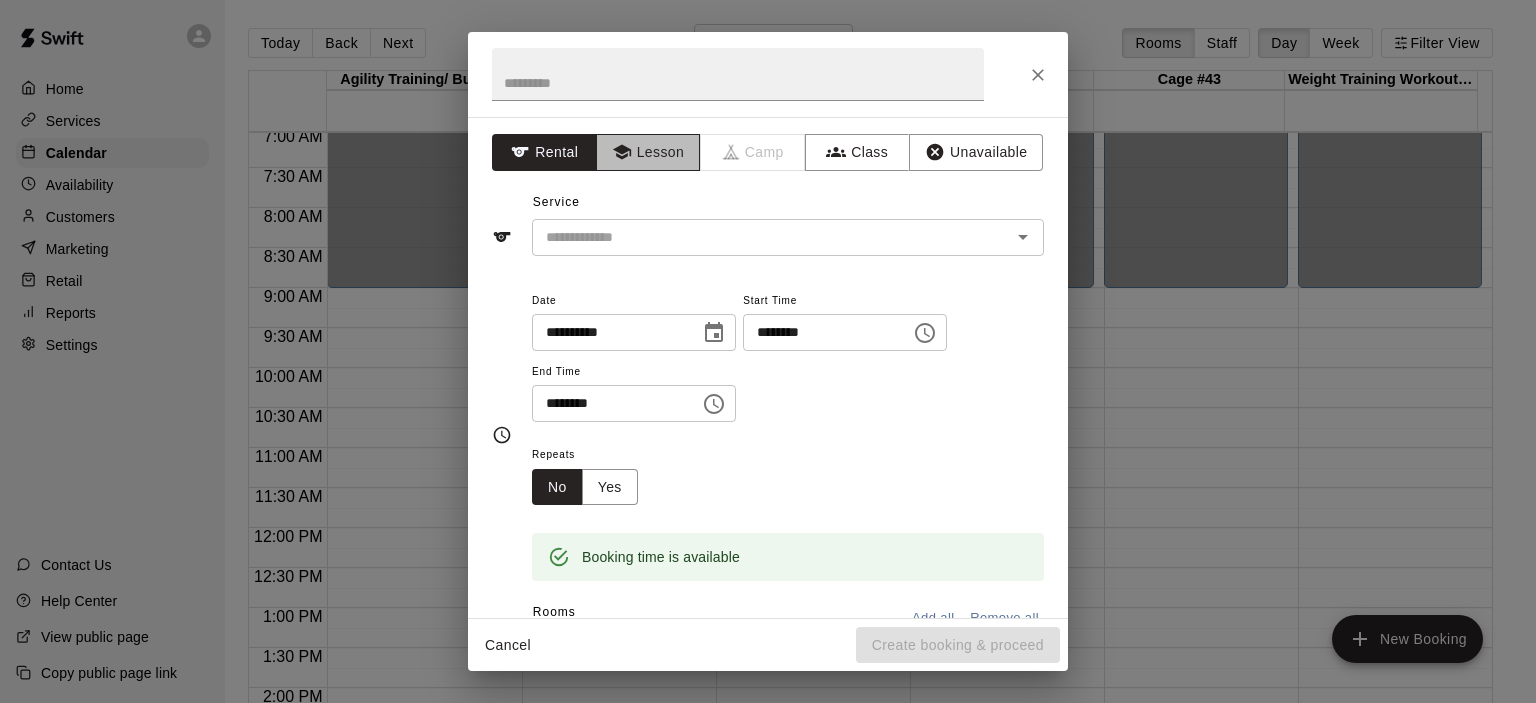 click on "Lesson" at bounding box center [648, 152] 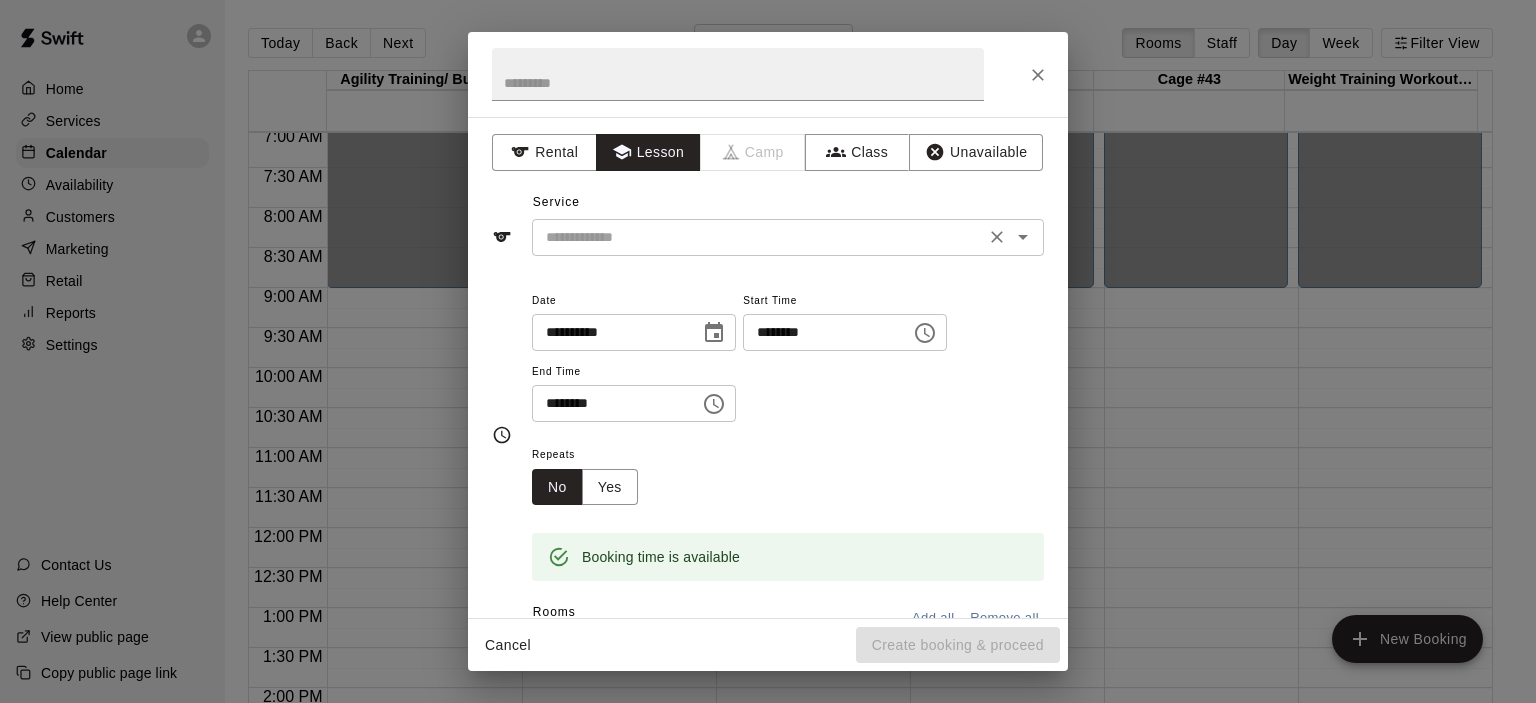 click 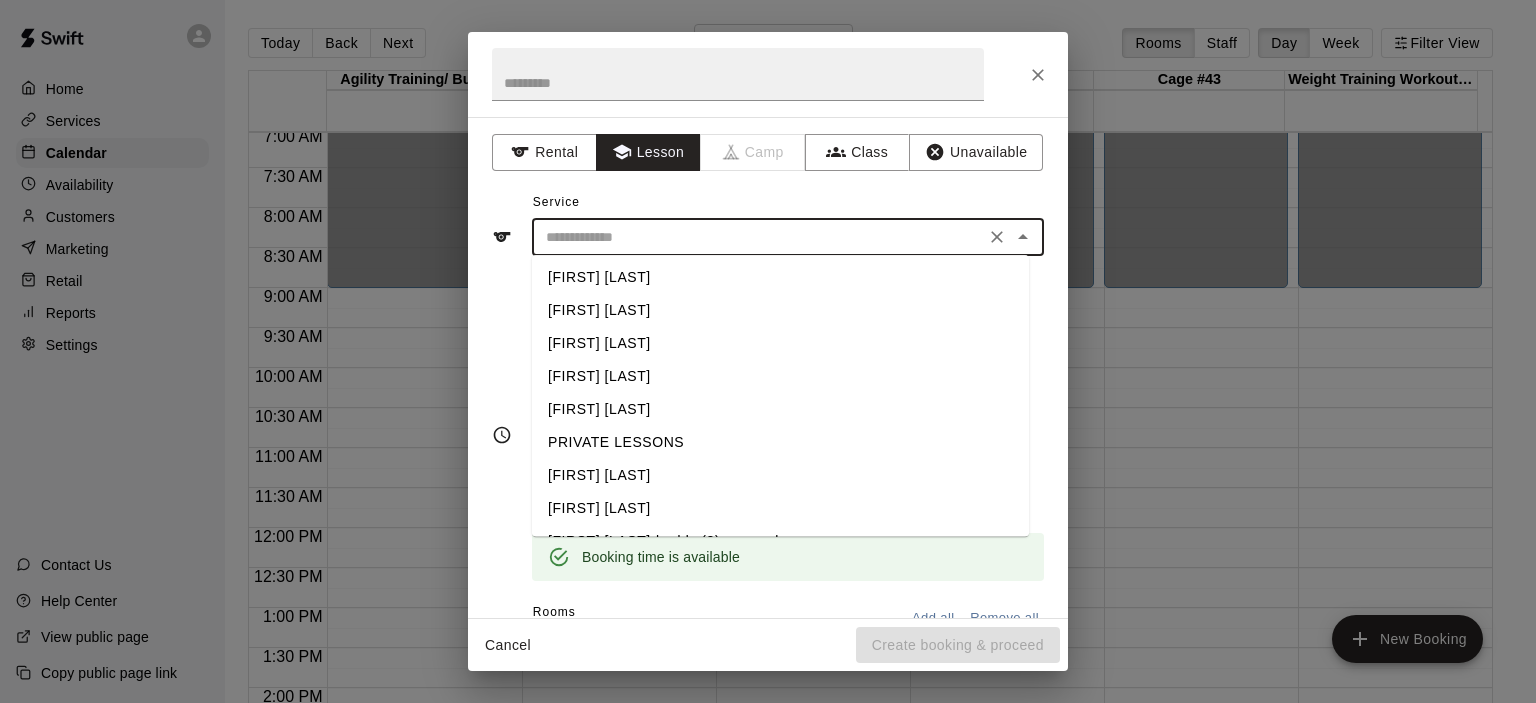scroll, scrollTop: 64, scrollLeft: 0, axis: vertical 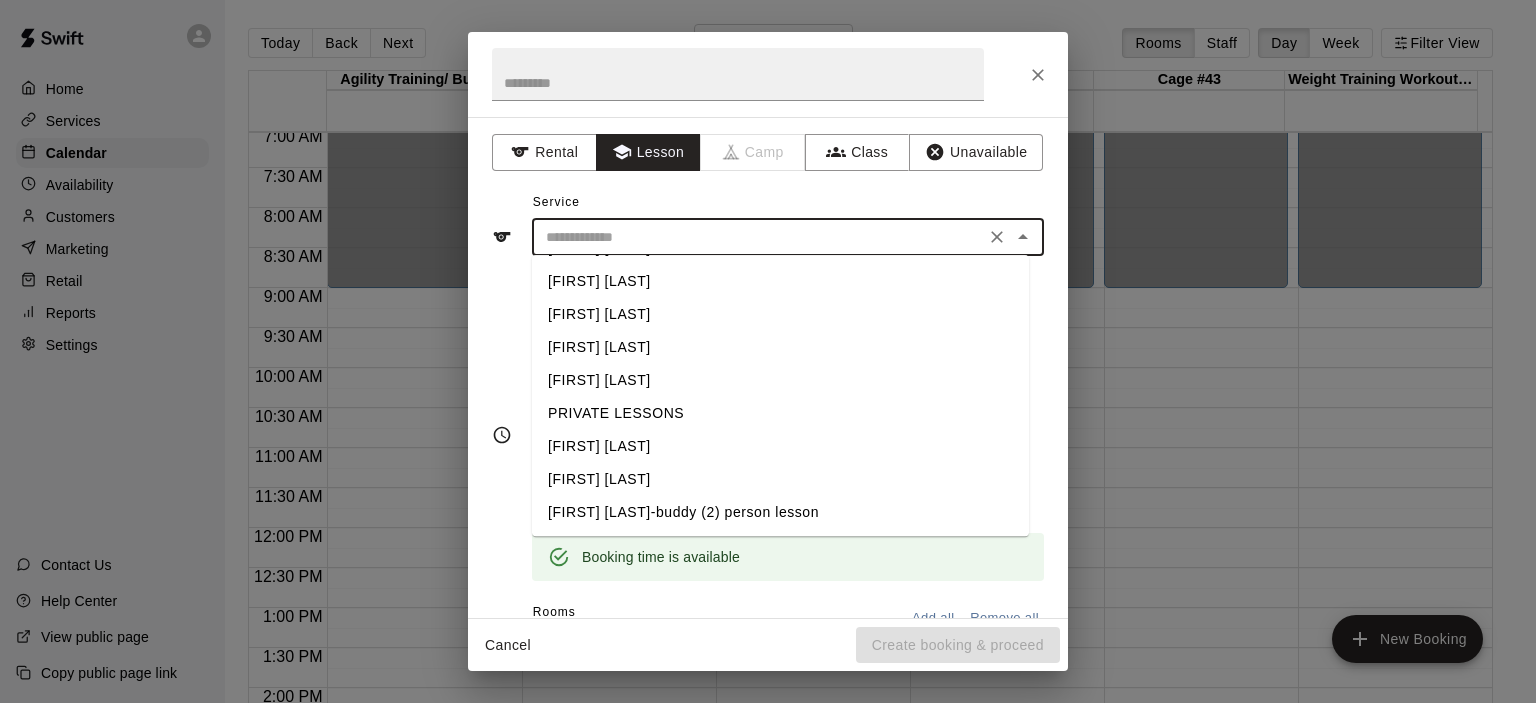 click on "[FIRST] [LAST]" at bounding box center (780, 479) 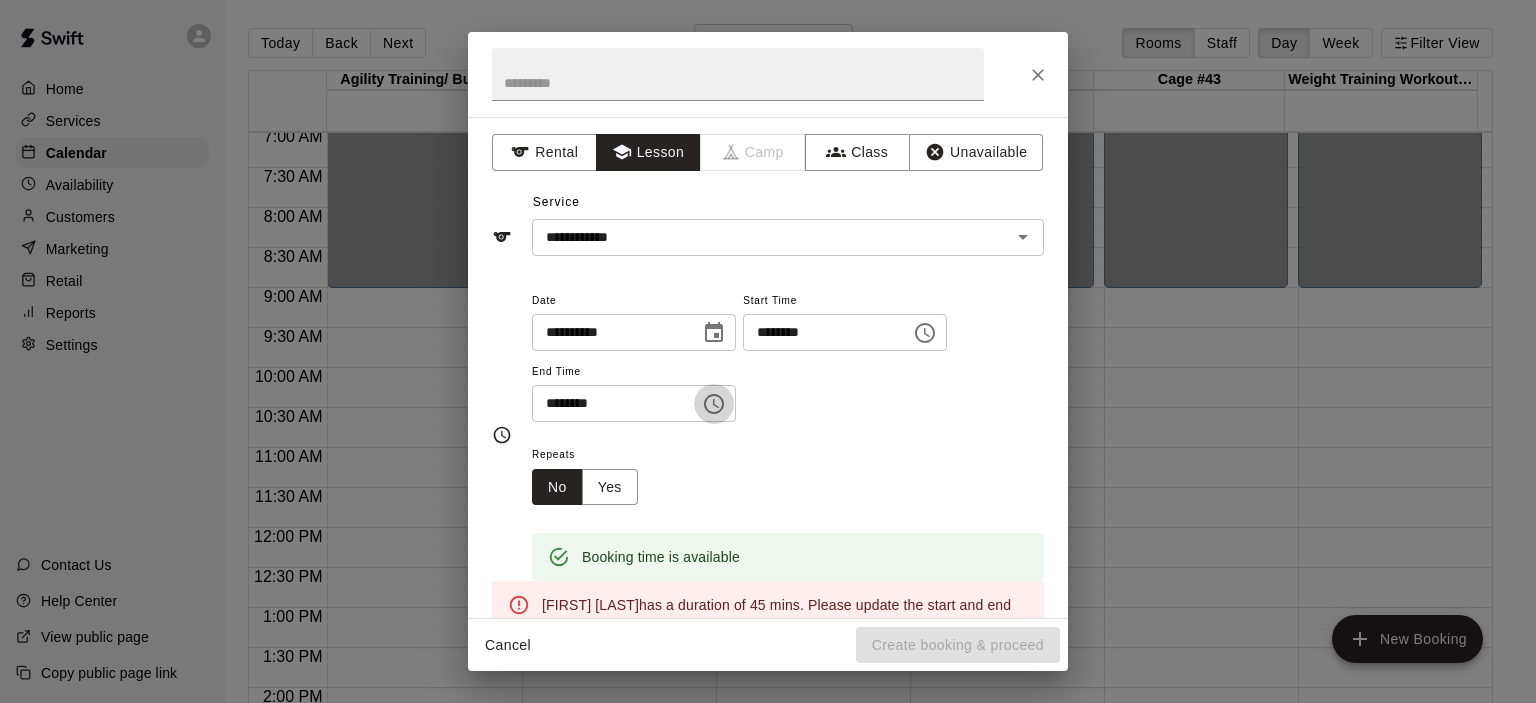 click 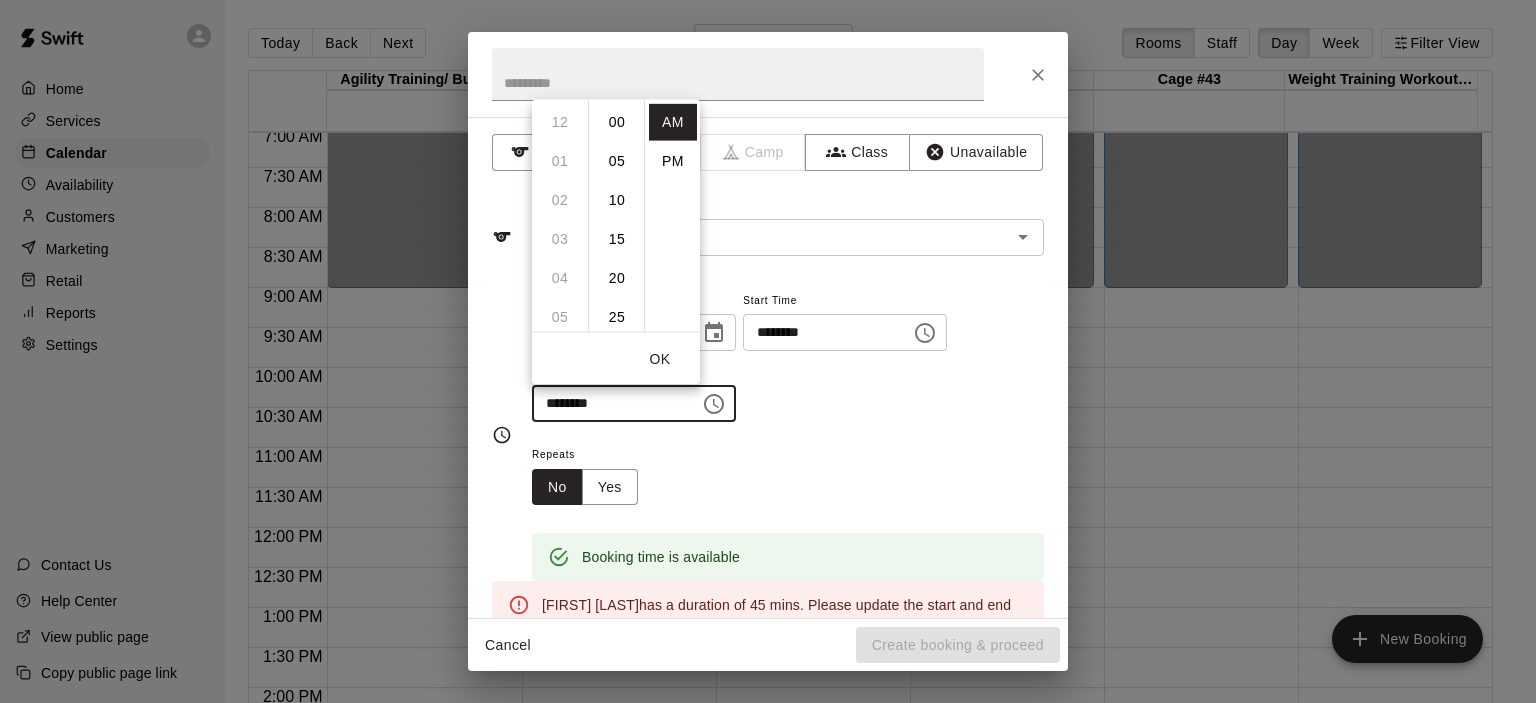 scroll, scrollTop: 390, scrollLeft: 0, axis: vertical 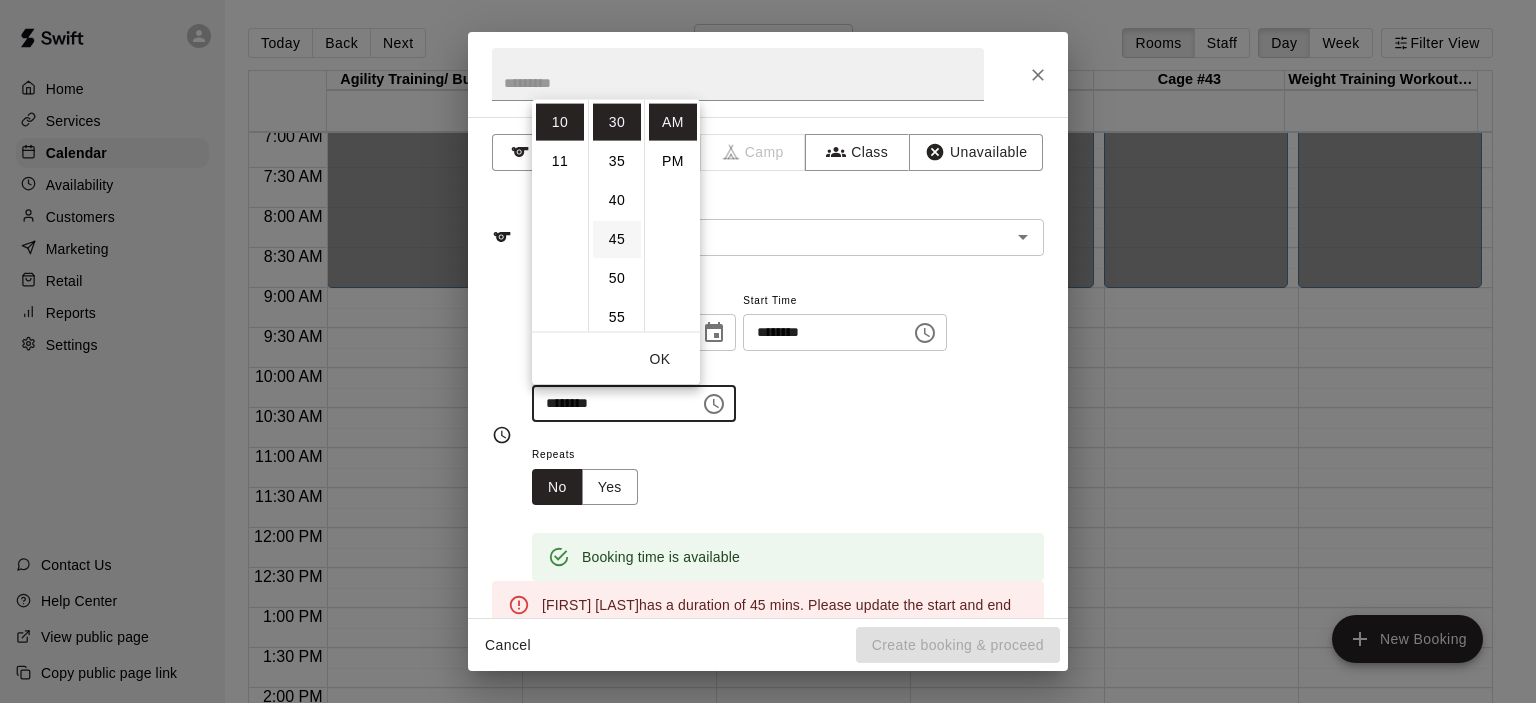 click on "45" at bounding box center [617, 238] 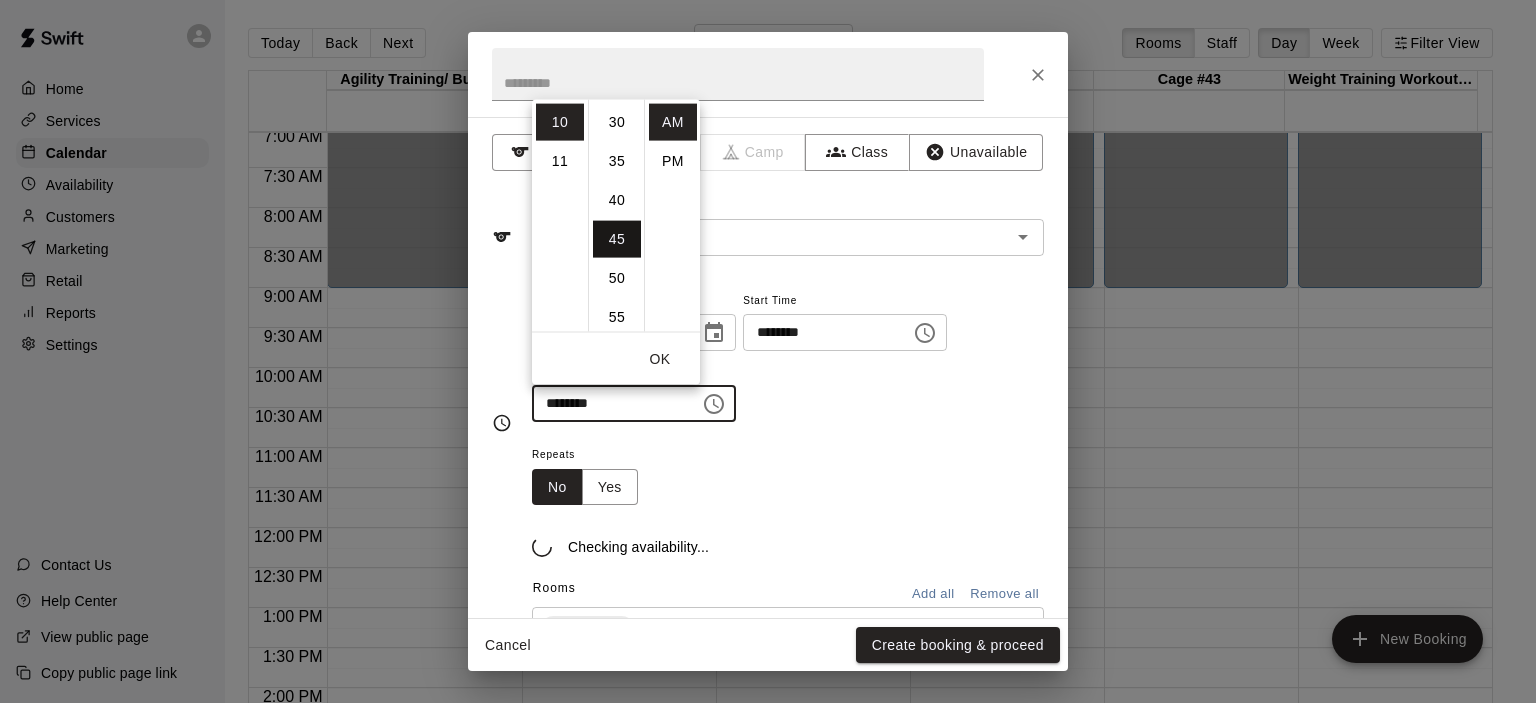 type on "********" 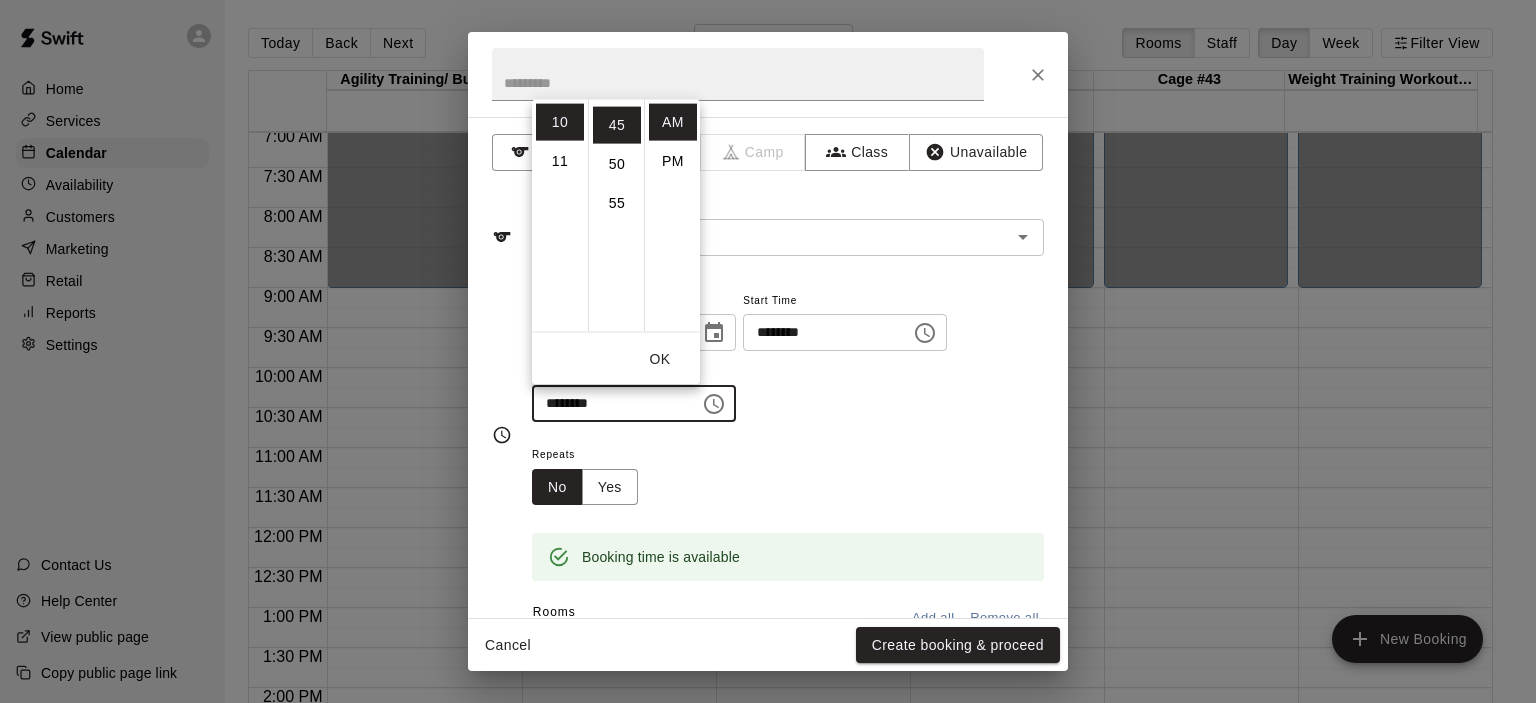 scroll, scrollTop: 351, scrollLeft: 0, axis: vertical 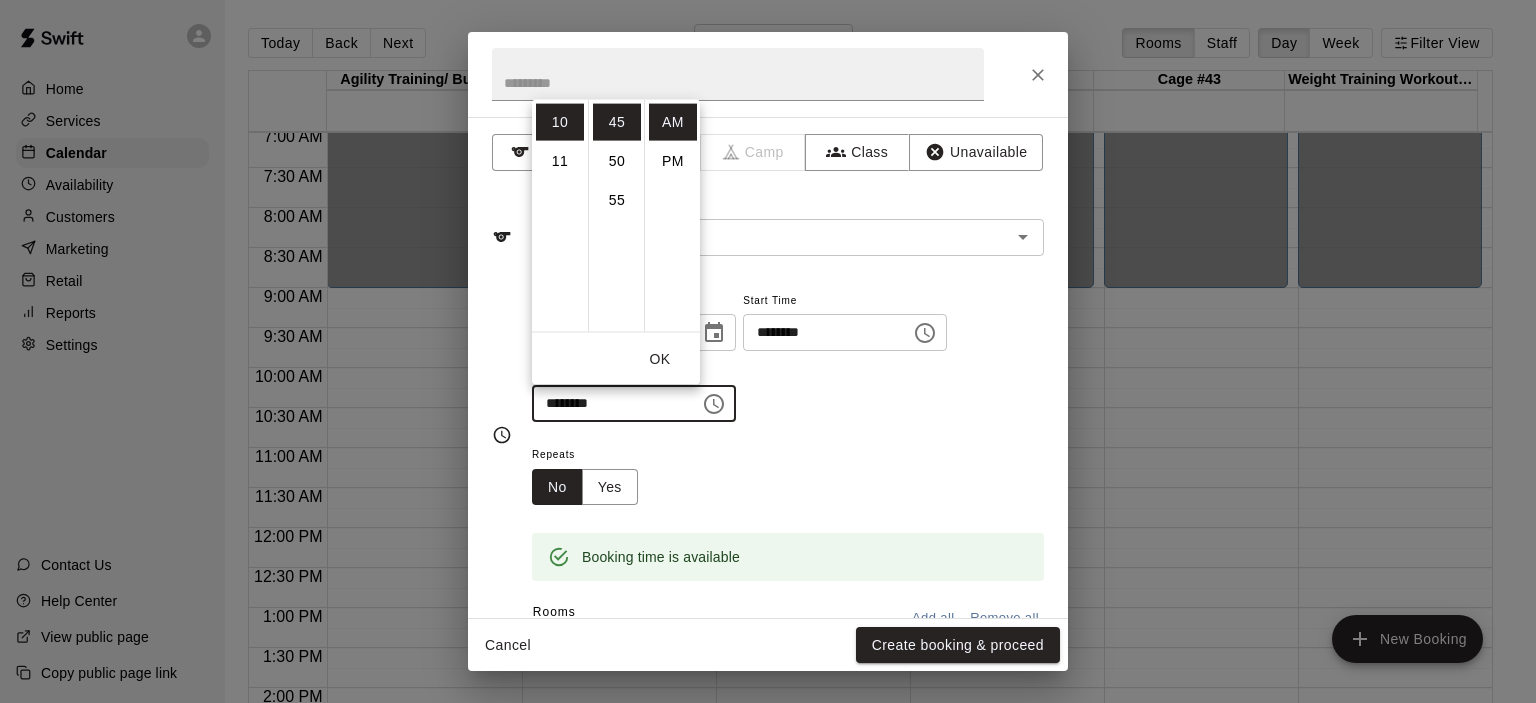 click on "**********" at bounding box center (788, 365) 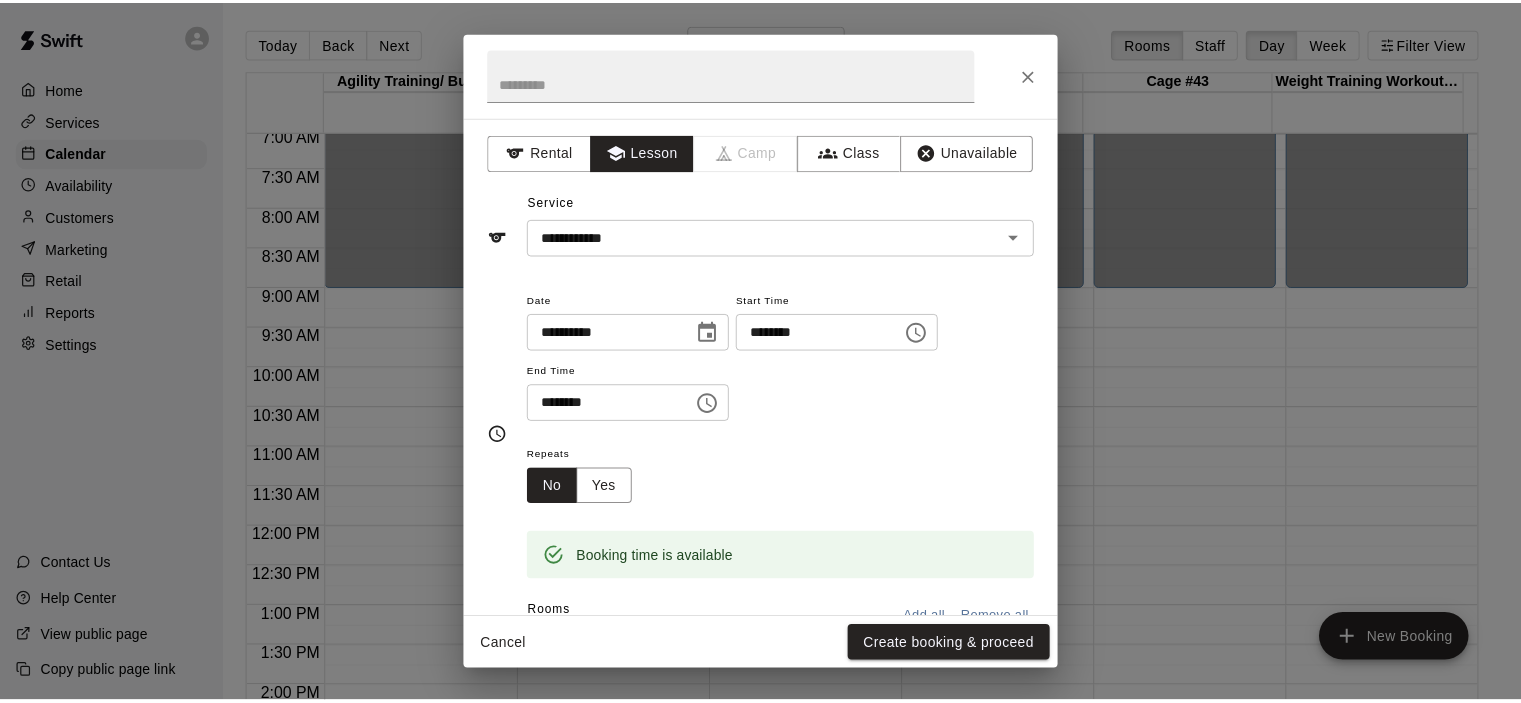 scroll, scrollTop: 300, scrollLeft: 0, axis: vertical 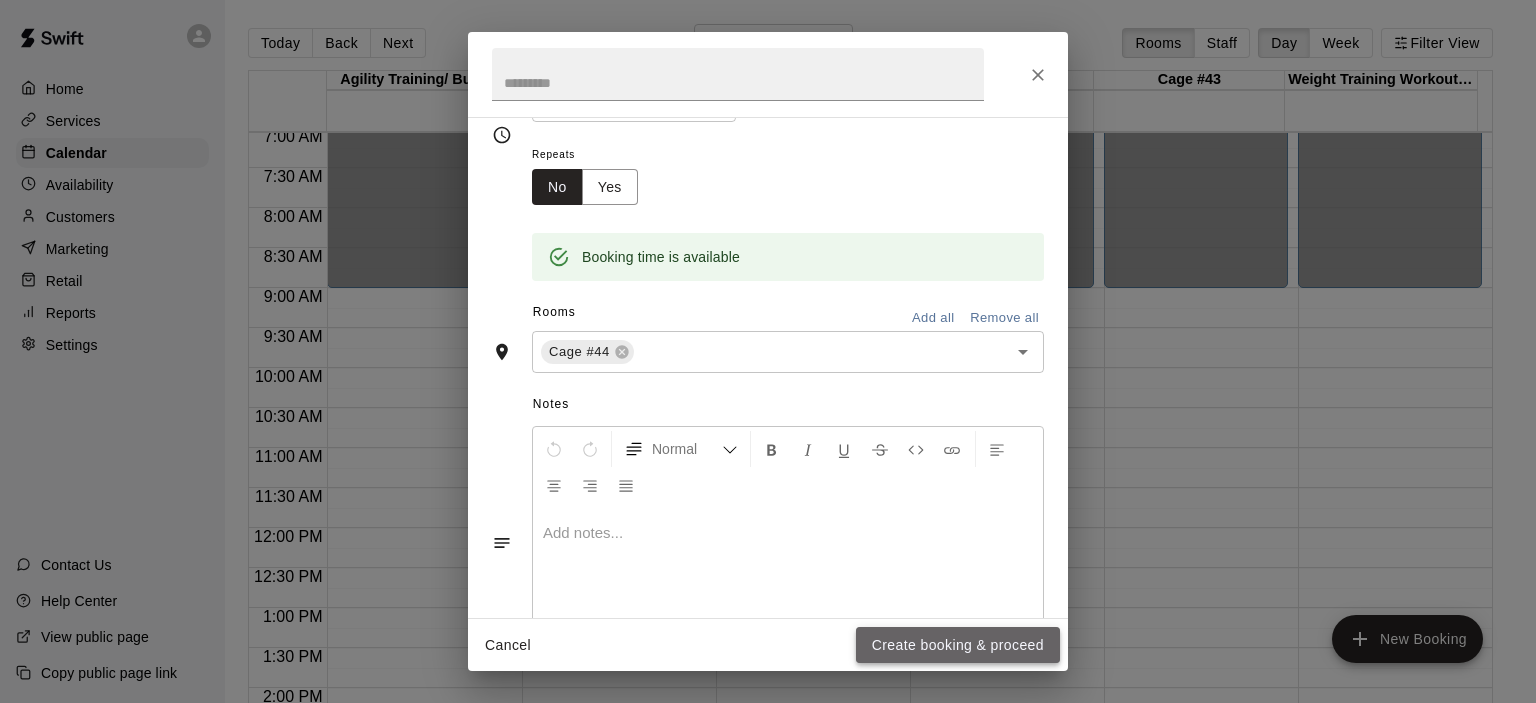 click on "Create booking & proceed" at bounding box center (958, 645) 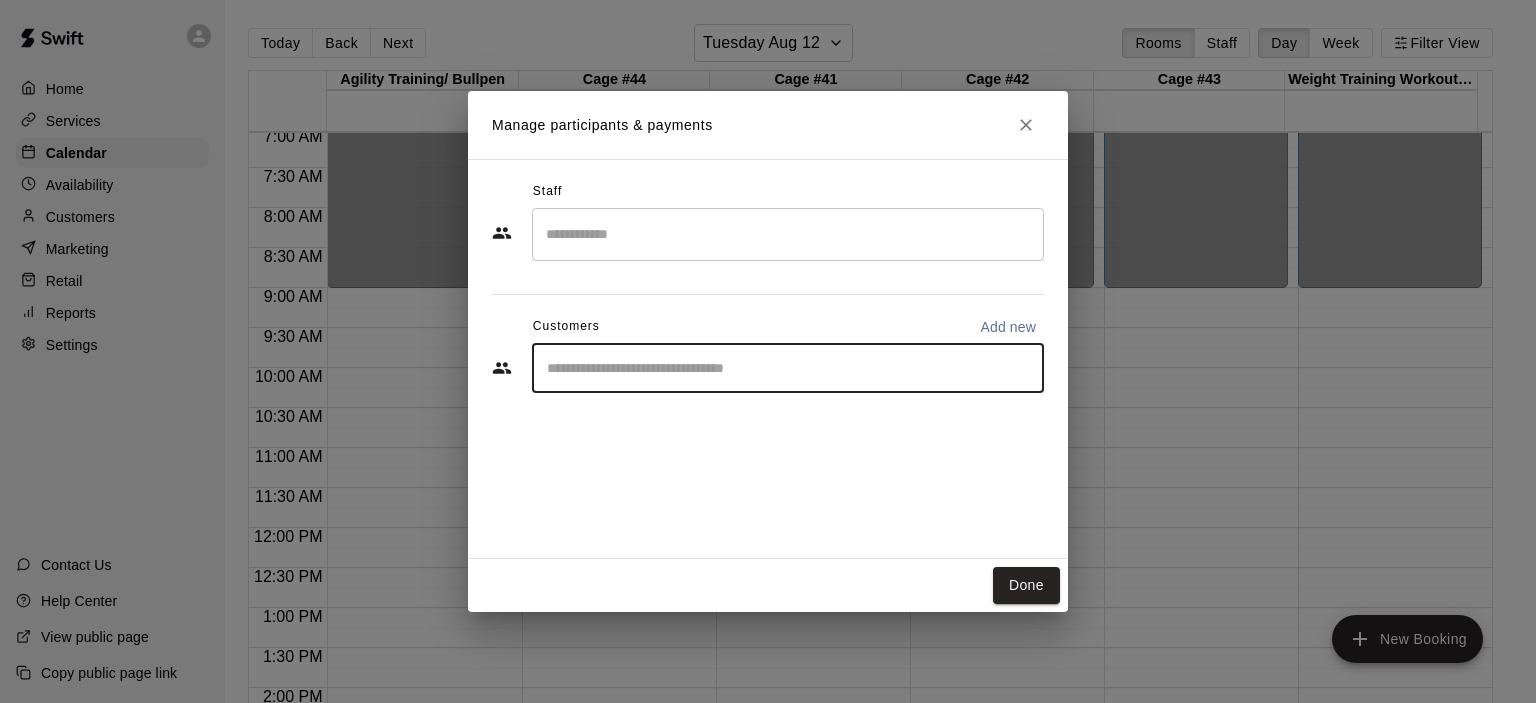 click at bounding box center (788, 368) 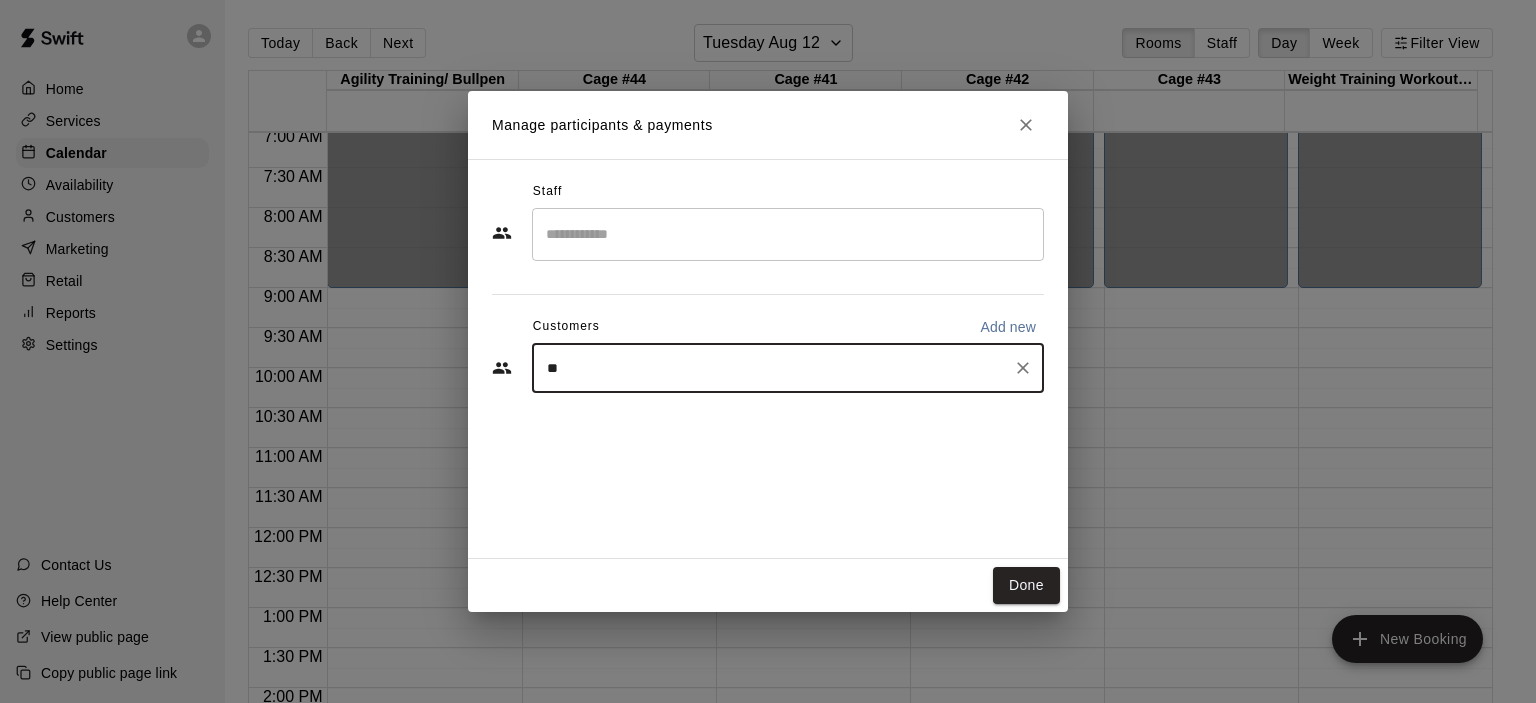 type on "***" 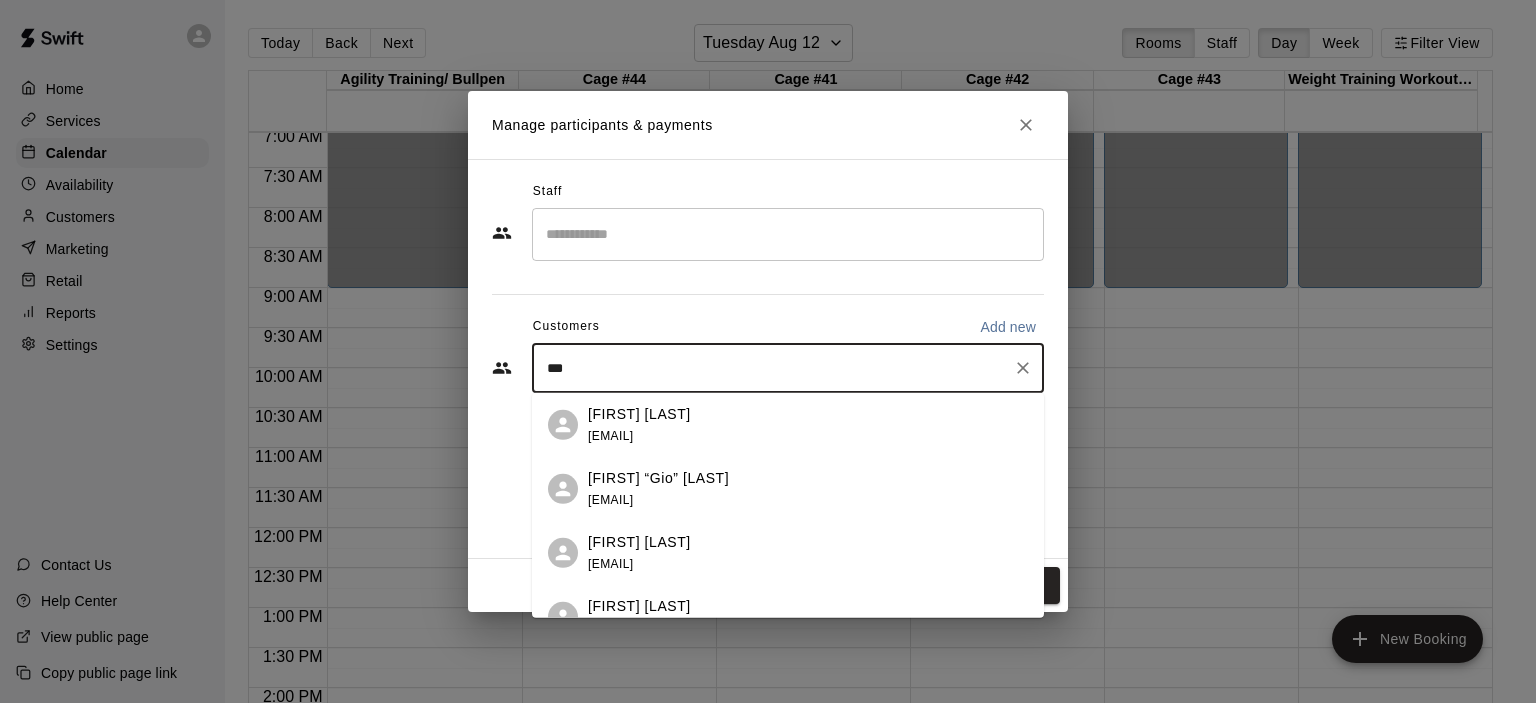 click on "[FIRST] “Gio” [LAST] [EMAIL]" at bounding box center (658, 488) 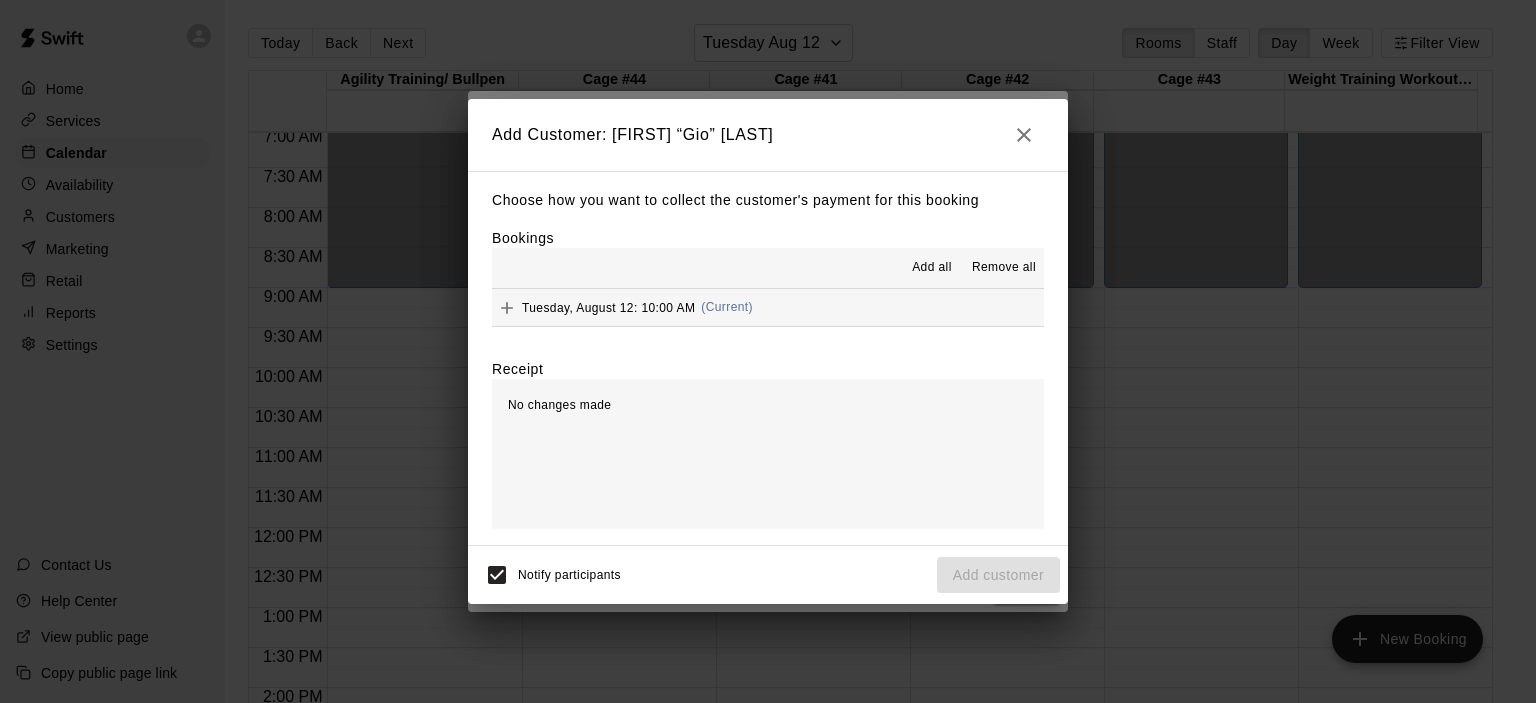 click on "Tuesday, August 12: 10:00 AM (Current)" at bounding box center [622, 308] 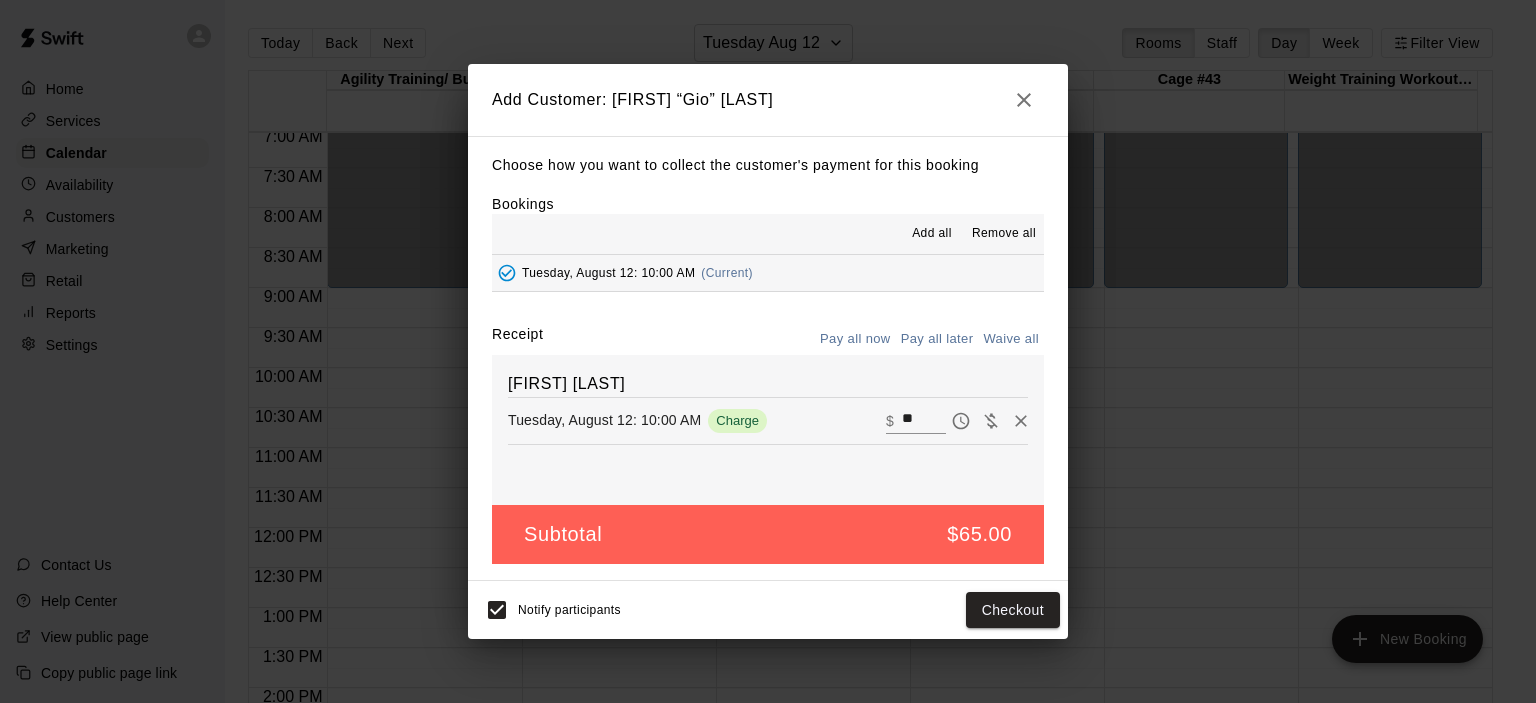 click on "Waive all" at bounding box center (1011, 339) 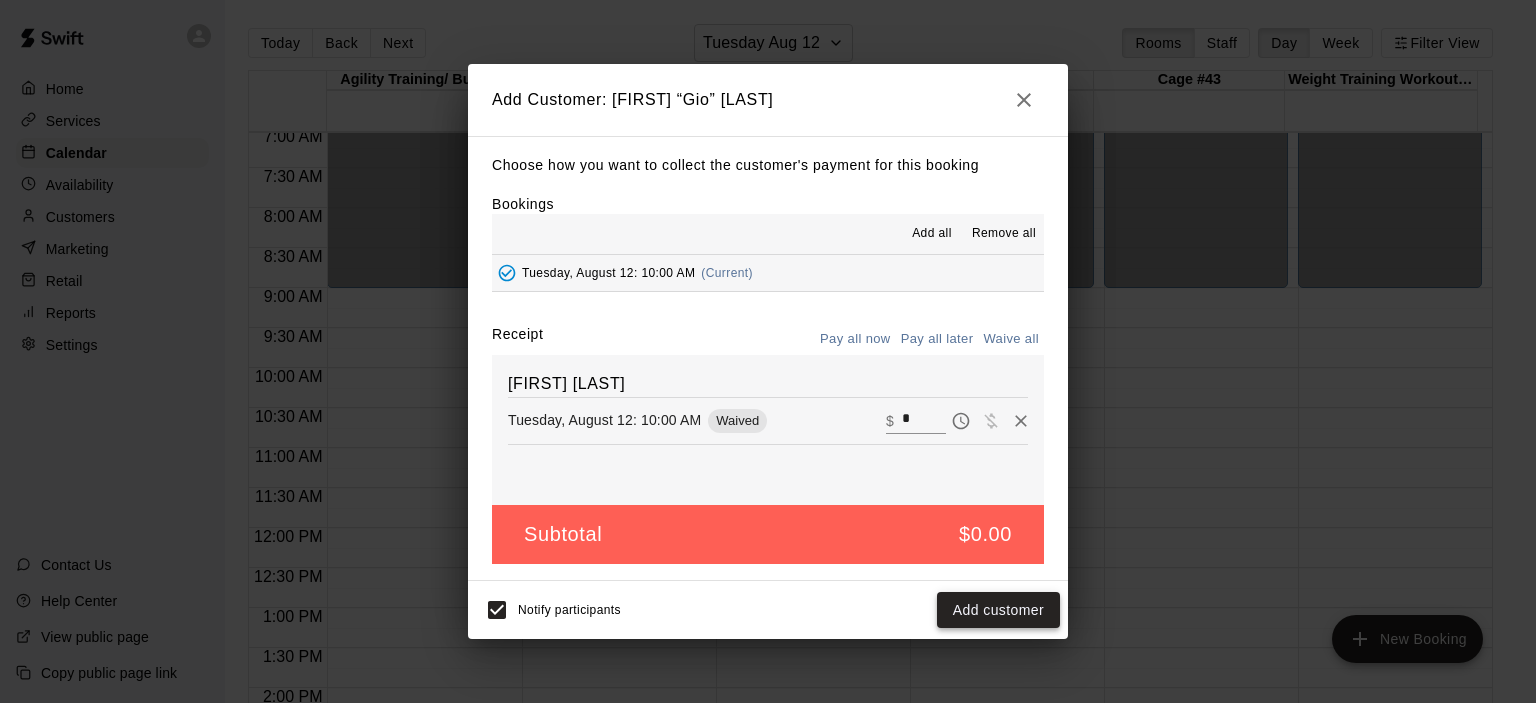 click on "Add customer" at bounding box center [998, 610] 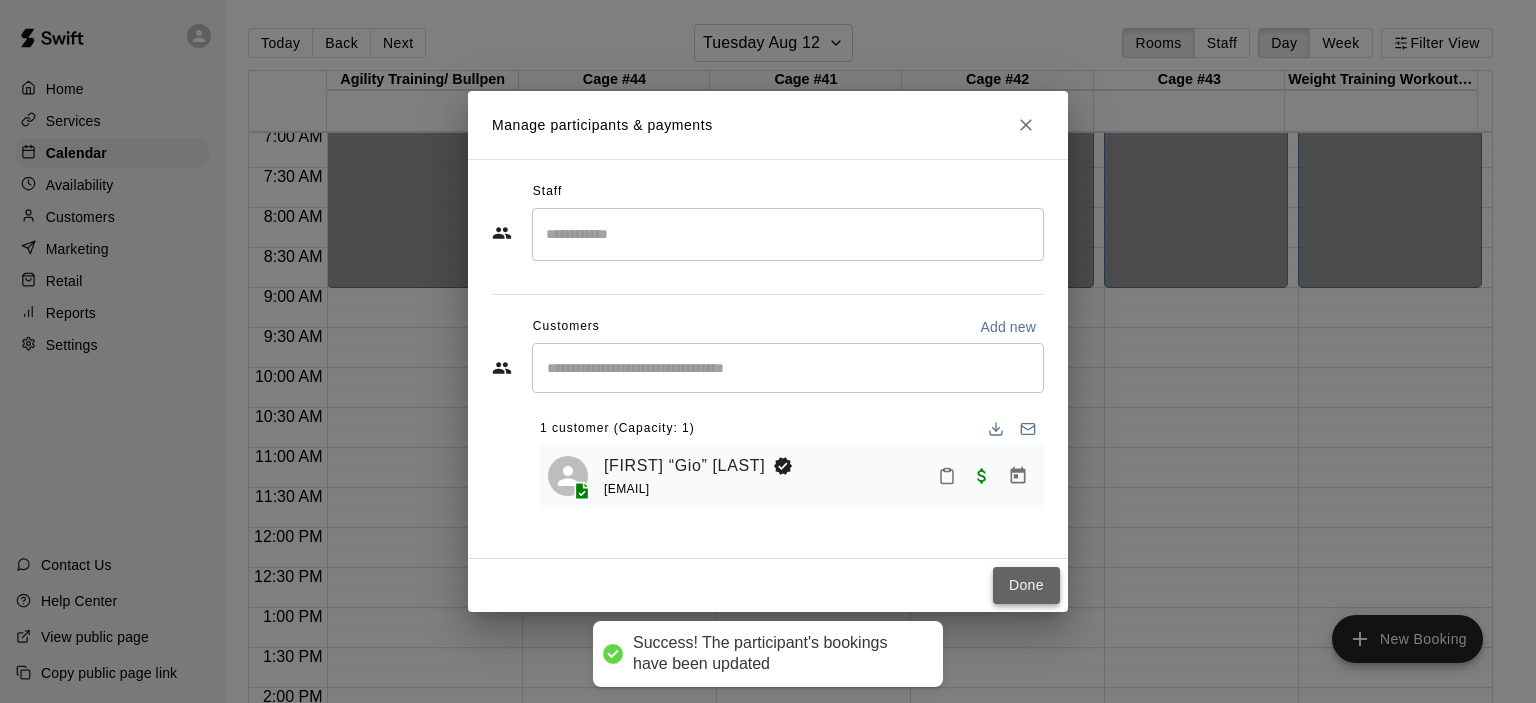 click on "Done" at bounding box center [1026, 585] 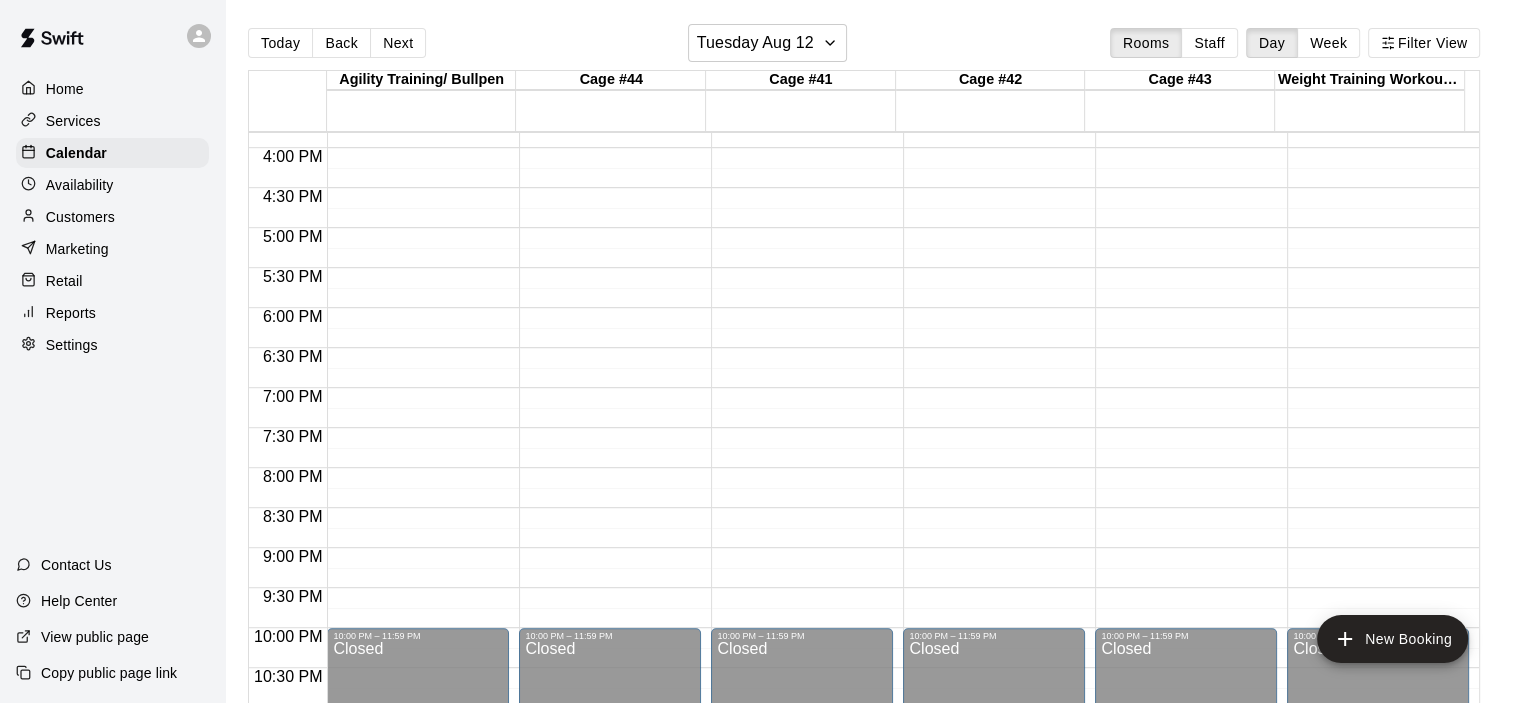 scroll, scrollTop: 565, scrollLeft: 0, axis: vertical 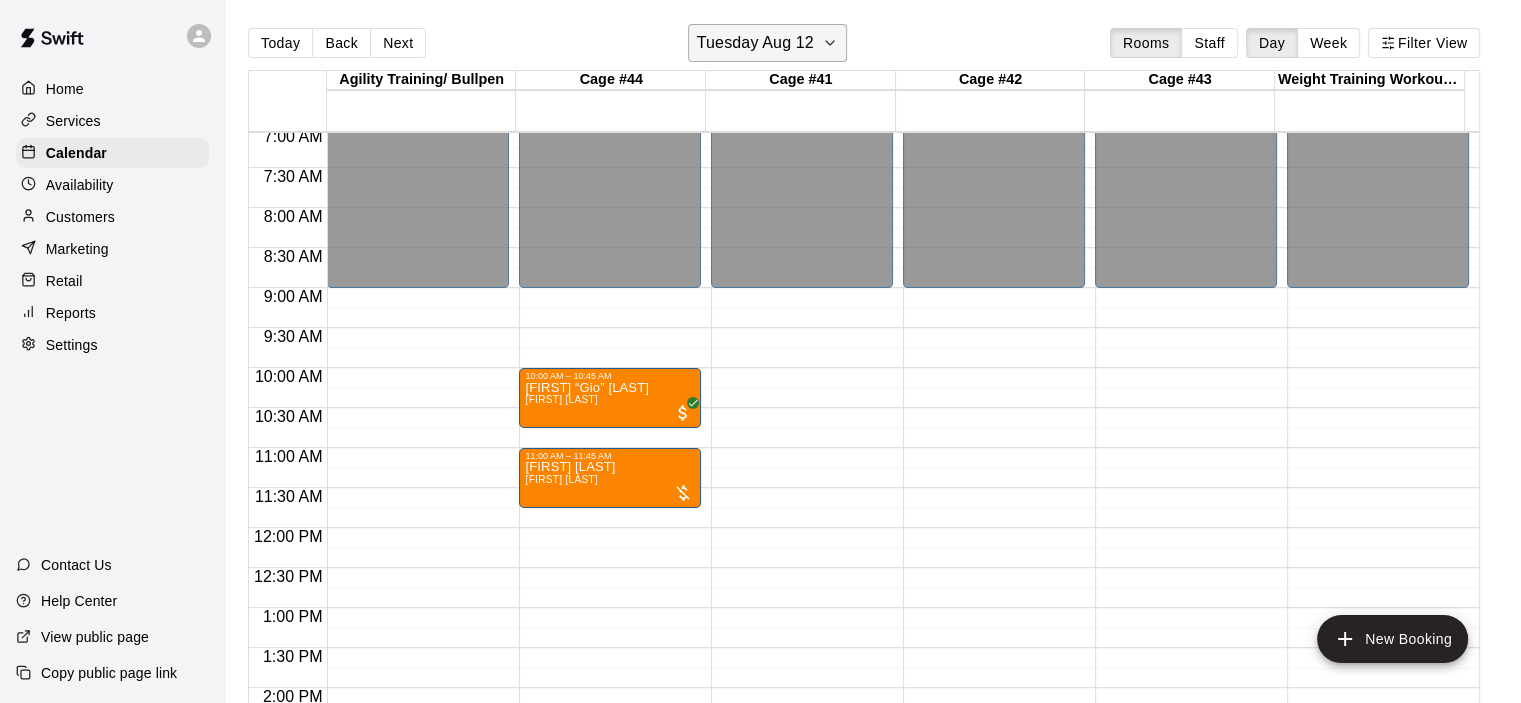 click 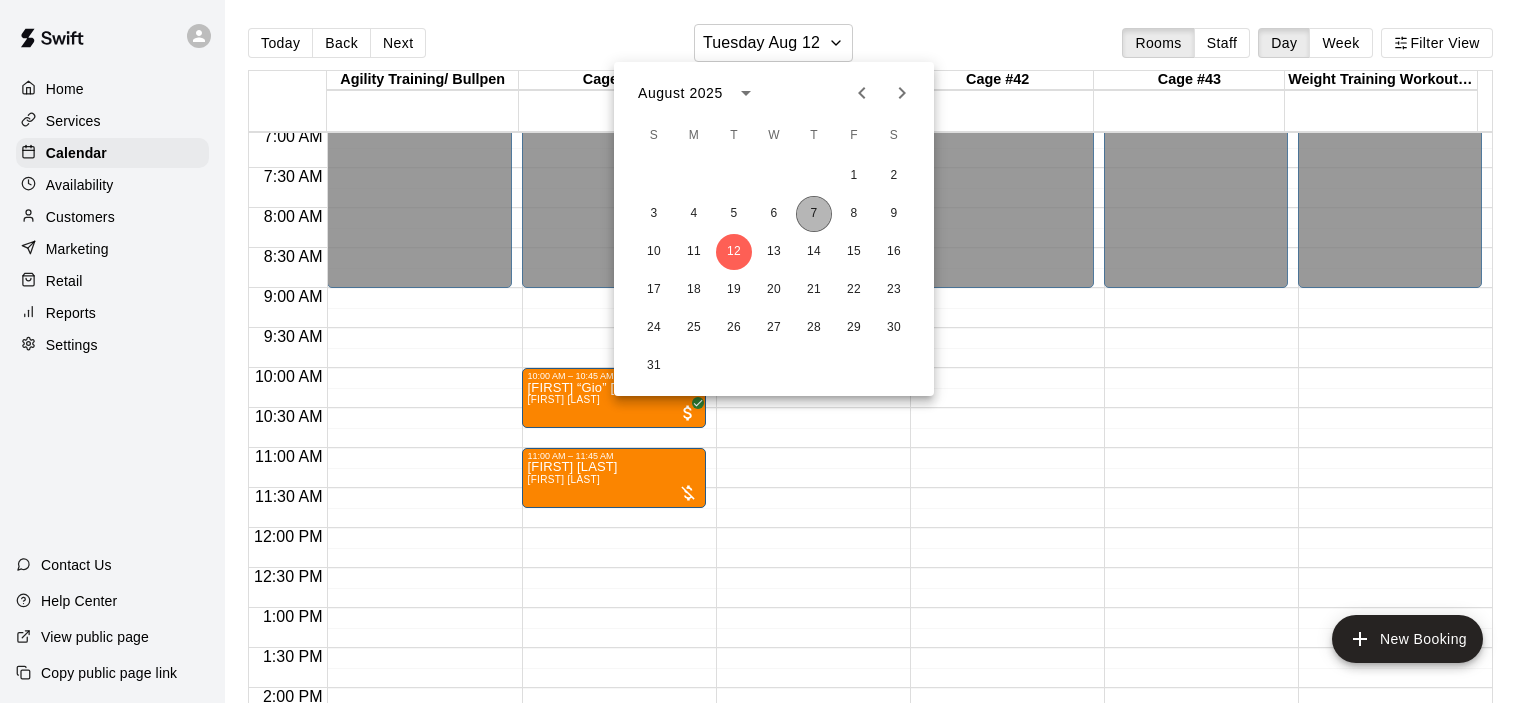 click on "7" at bounding box center [814, 214] 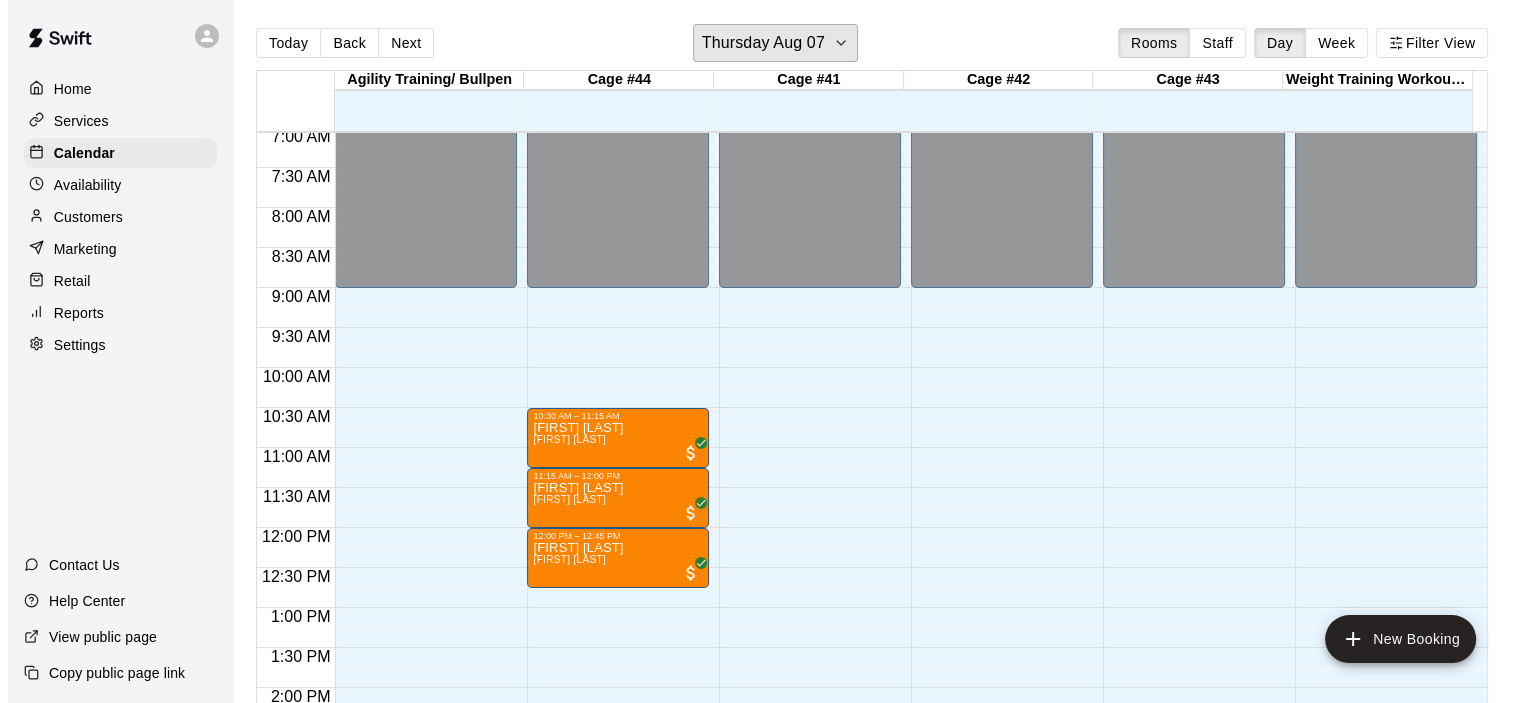 scroll, scrollTop: 1065, scrollLeft: 0, axis: vertical 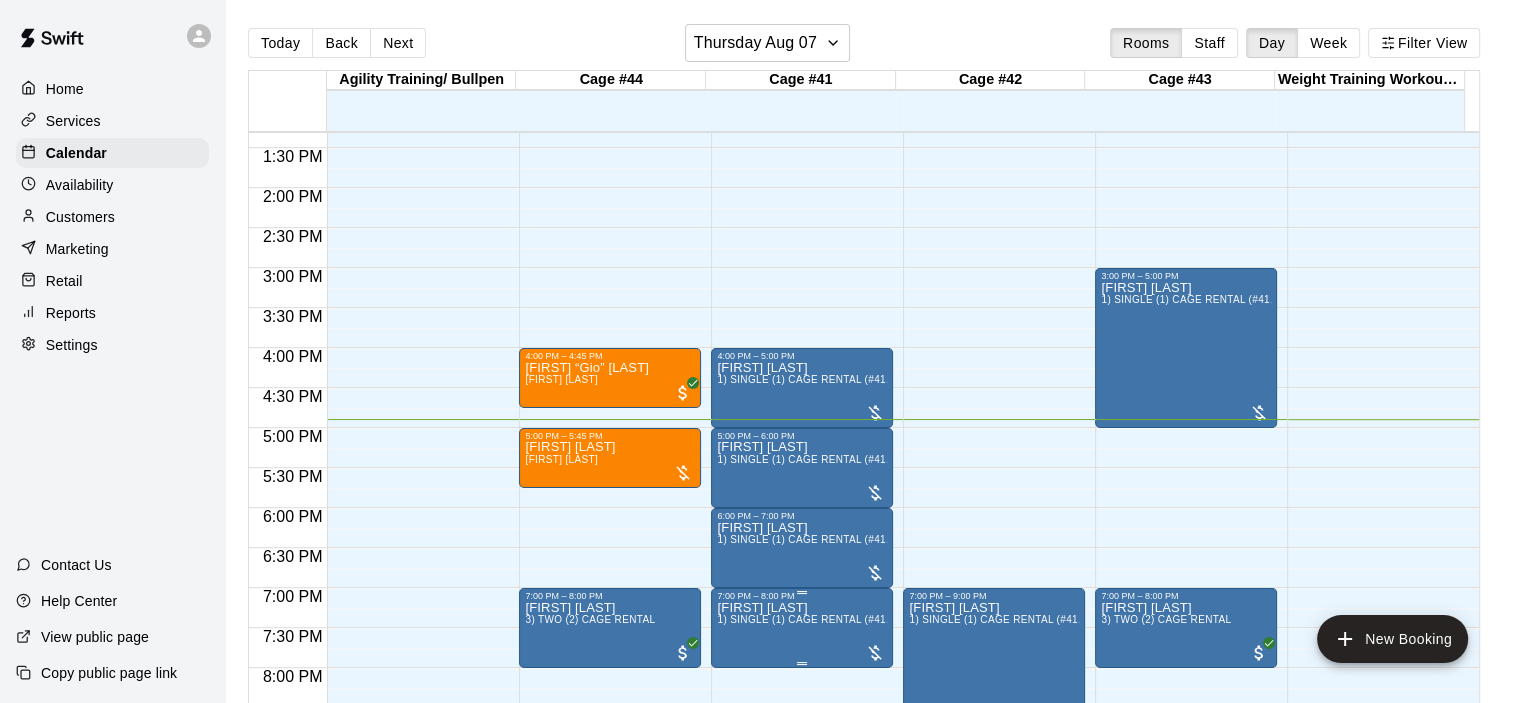 click on "[FIRST] [LAST] 1)  SINGLE (1) CAGE RENTAL (#41,#42,#43)" at bounding box center [802, 952] 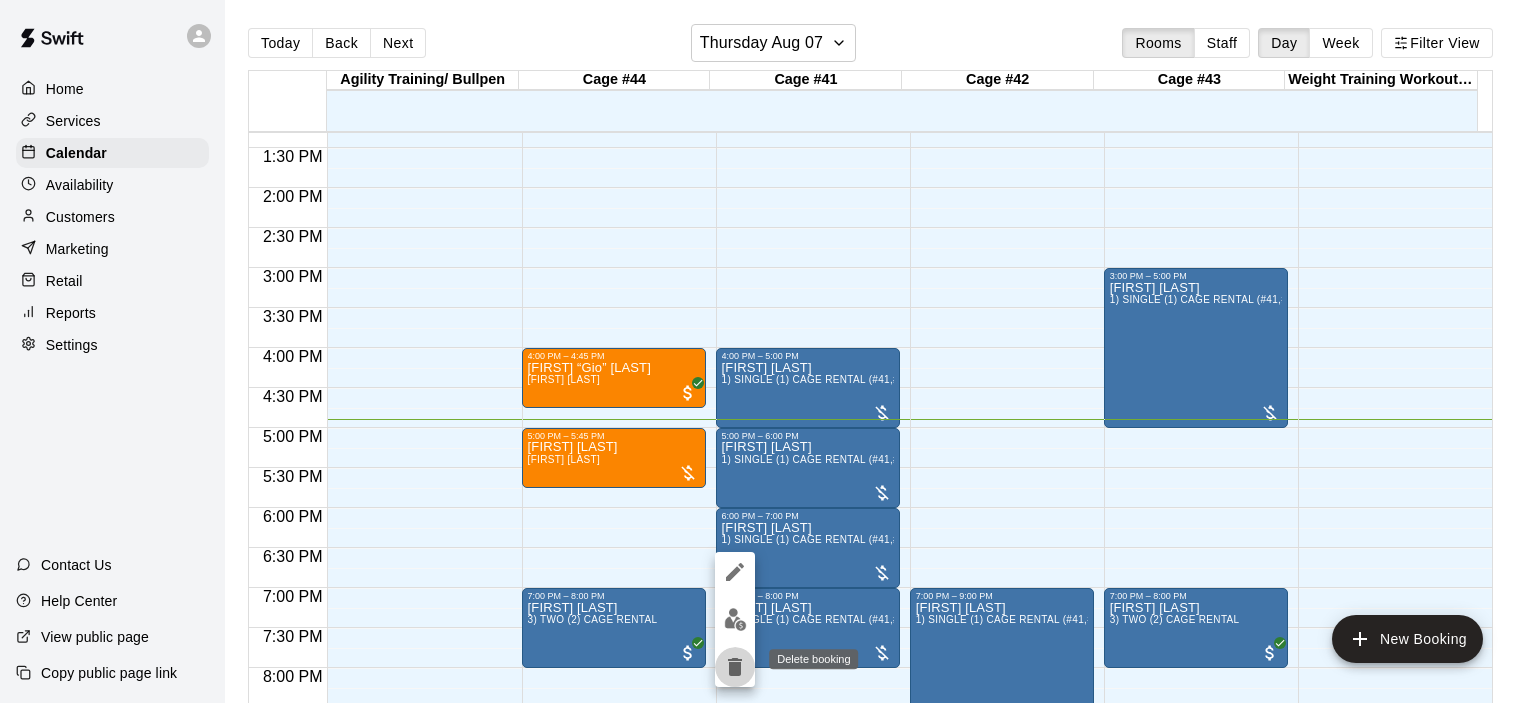 click 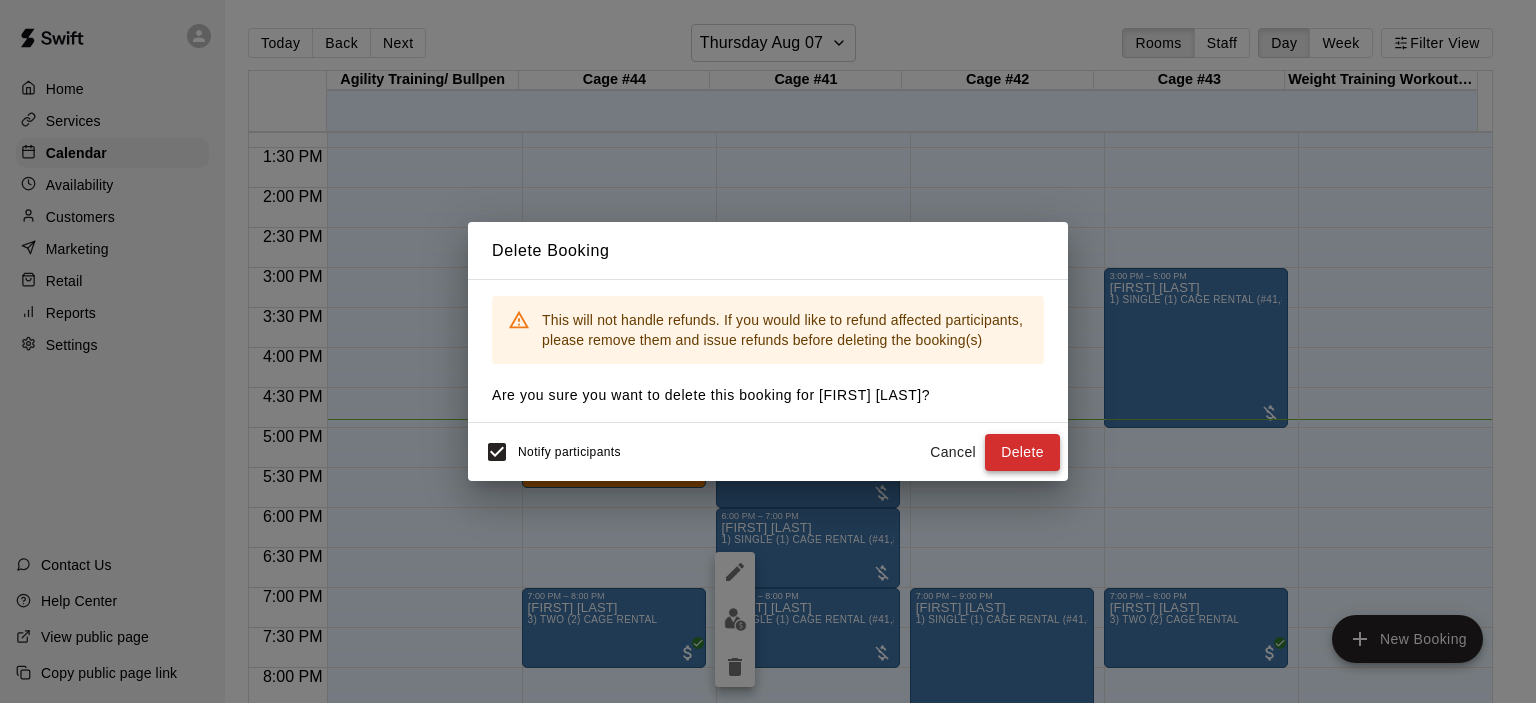 click on "Delete" at bounding box center [1022, 452] 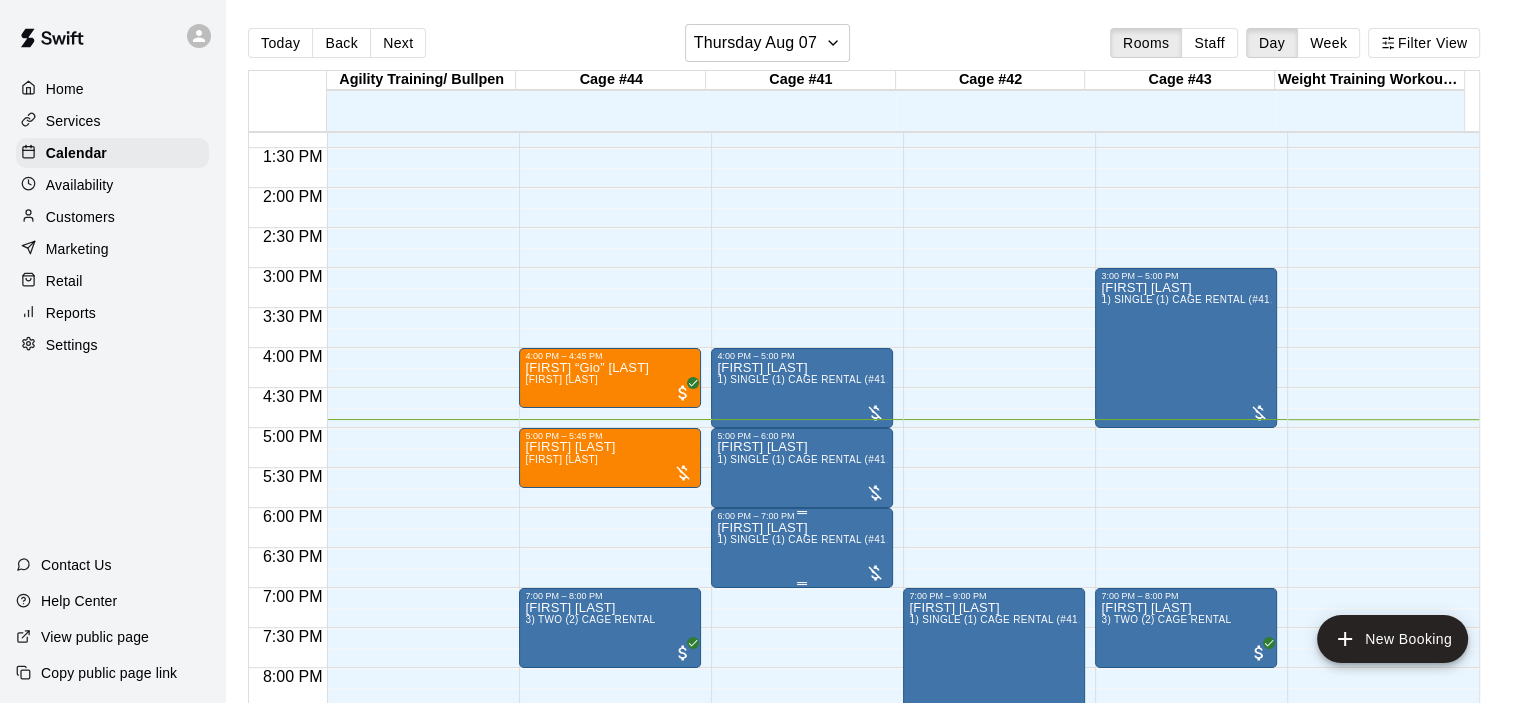 click on "1)  SINGLE (1) CAGE RENTAL (#41,#42,#43)" at bounding box center (824, 539) 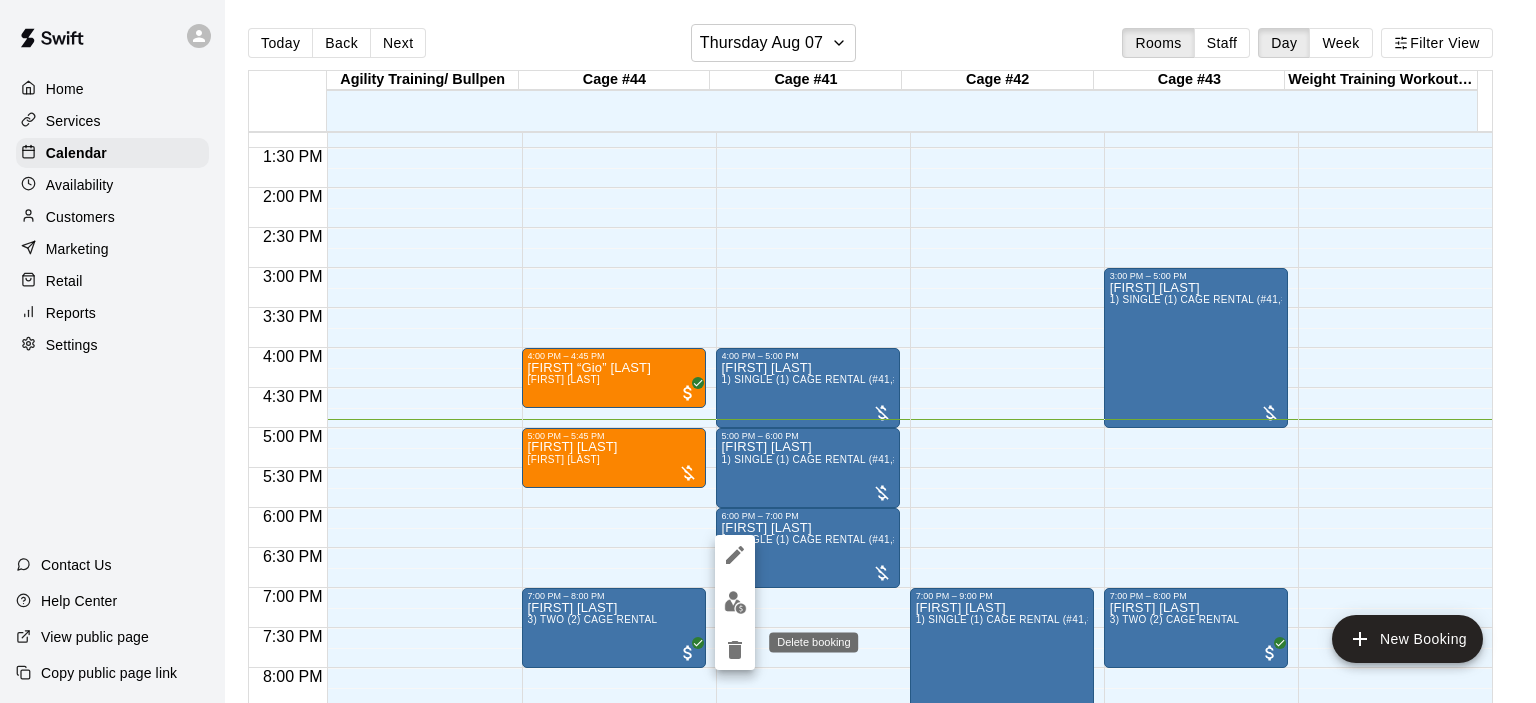 click 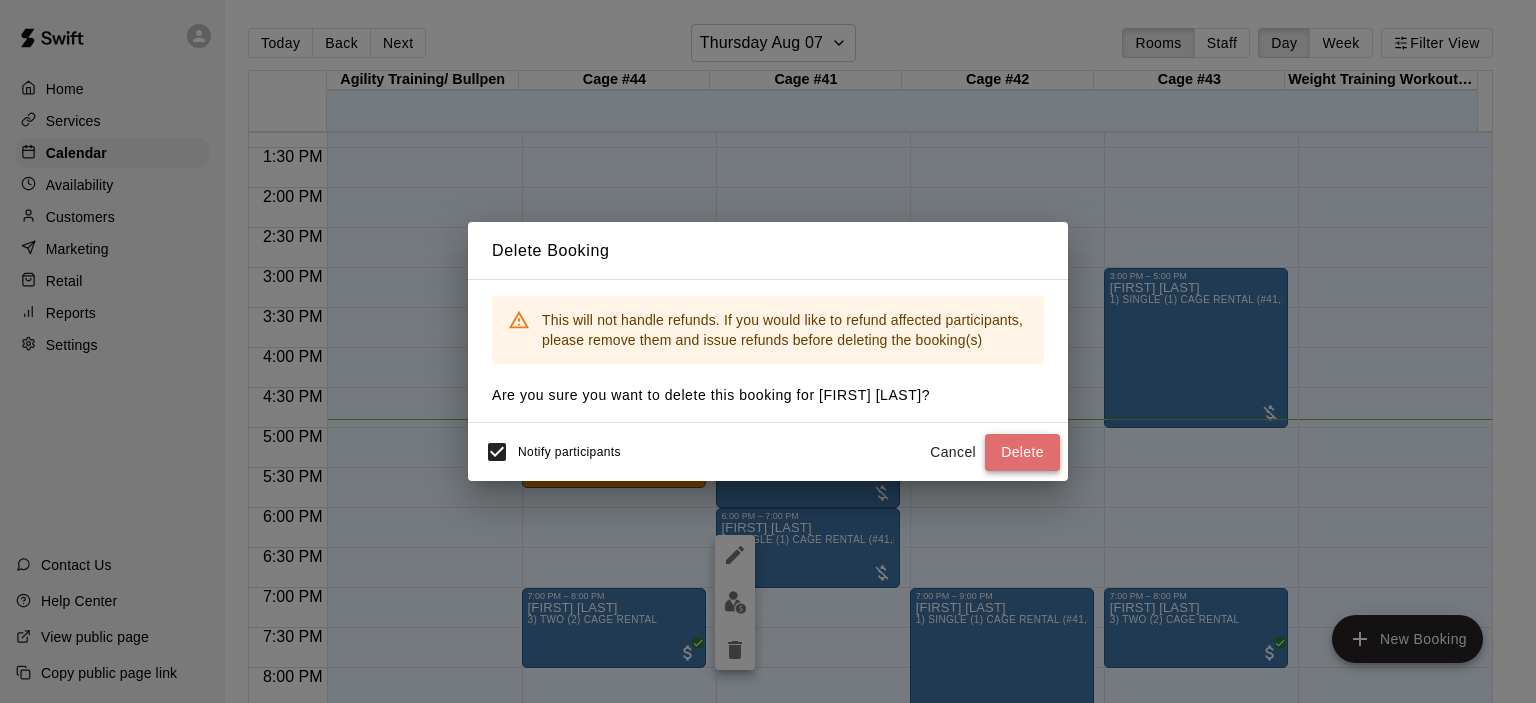 click on "Delete" at bounding box center (1022, 452) 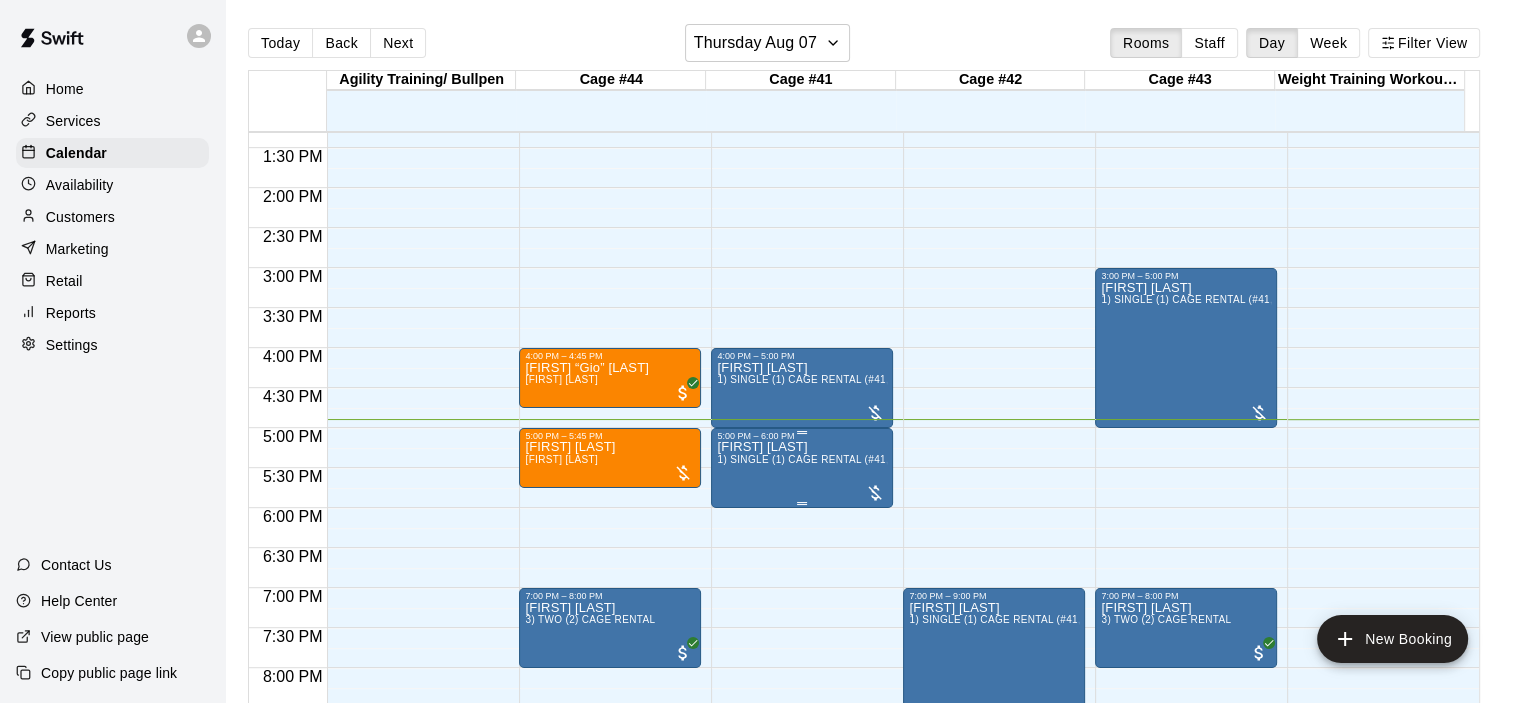click on "[FIRST] [LAST] 1)  SINGLE (1) CAGE RENTAL (#41,#42,#43)" at bounding box center [802, 792] 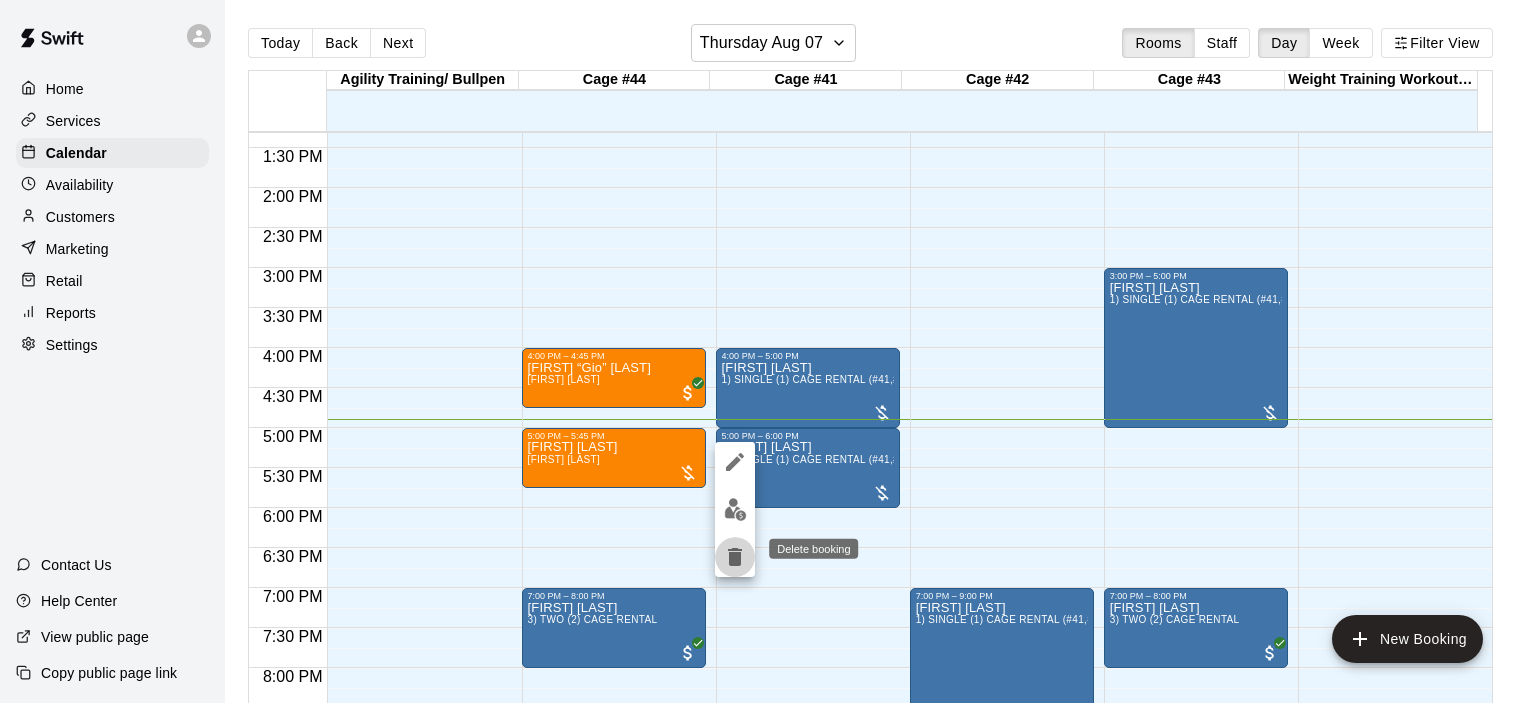 click 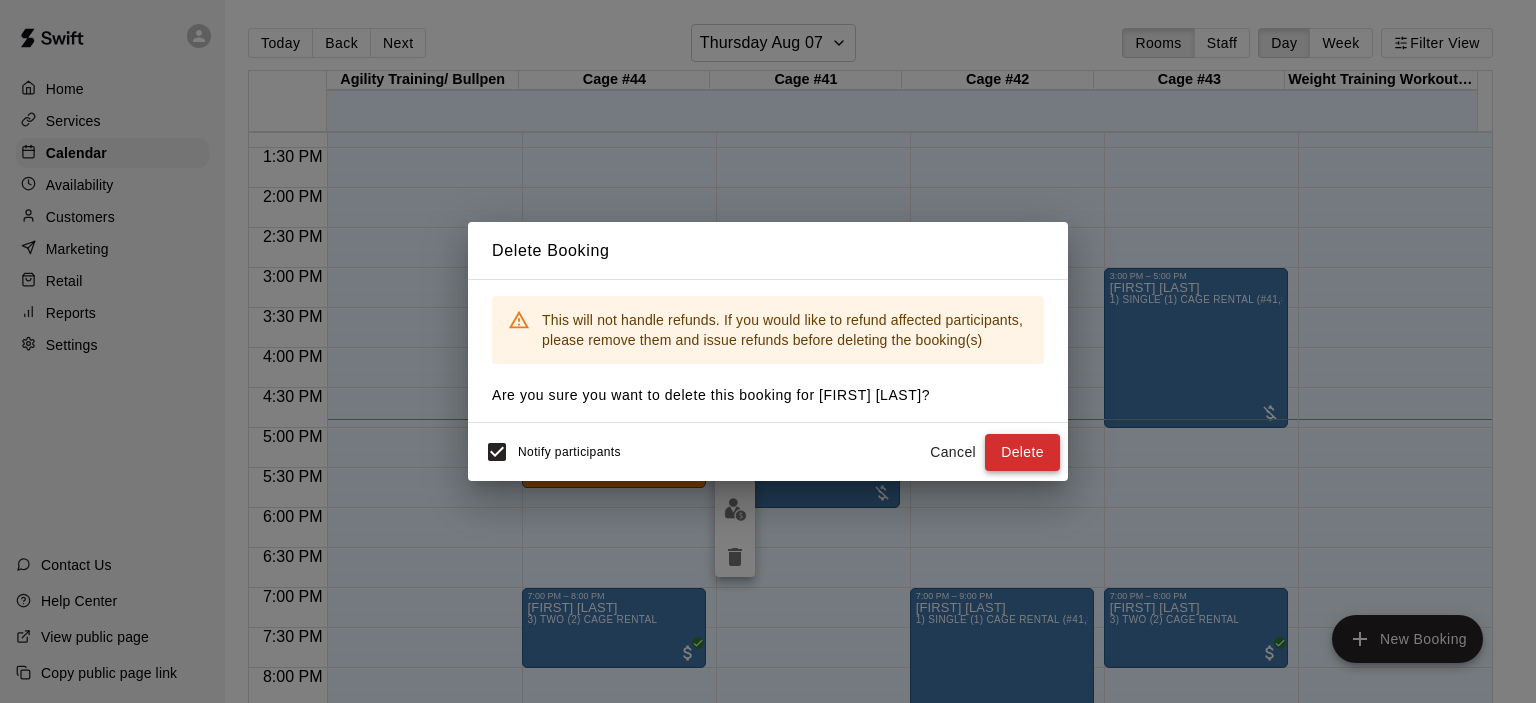 click on "Delete" at bounding box center [1022, 452] 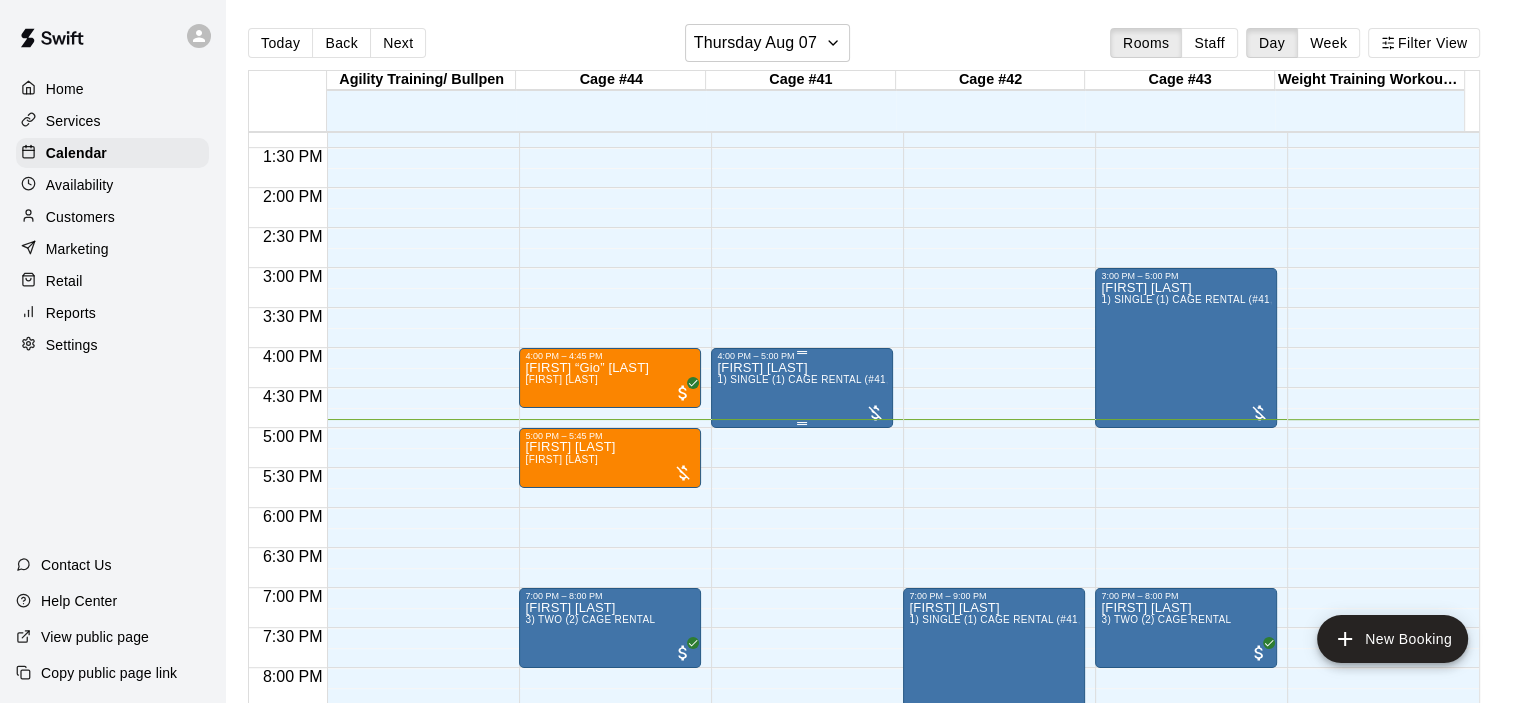 click on "[FIRST] [LAST] 1)  SINGLE (1) CAGE RENTAL (#41,#42,#43)" at bounding box center [802, 712] 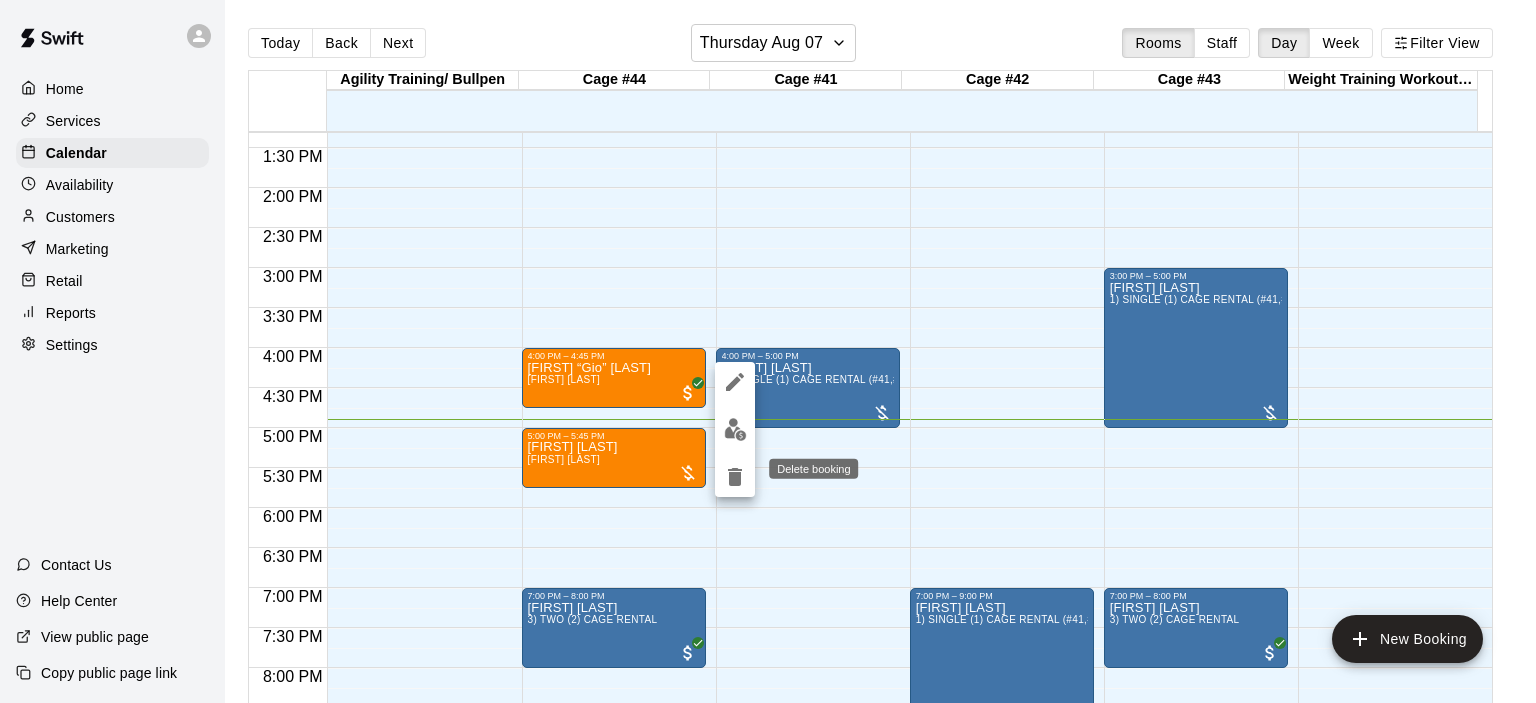 click 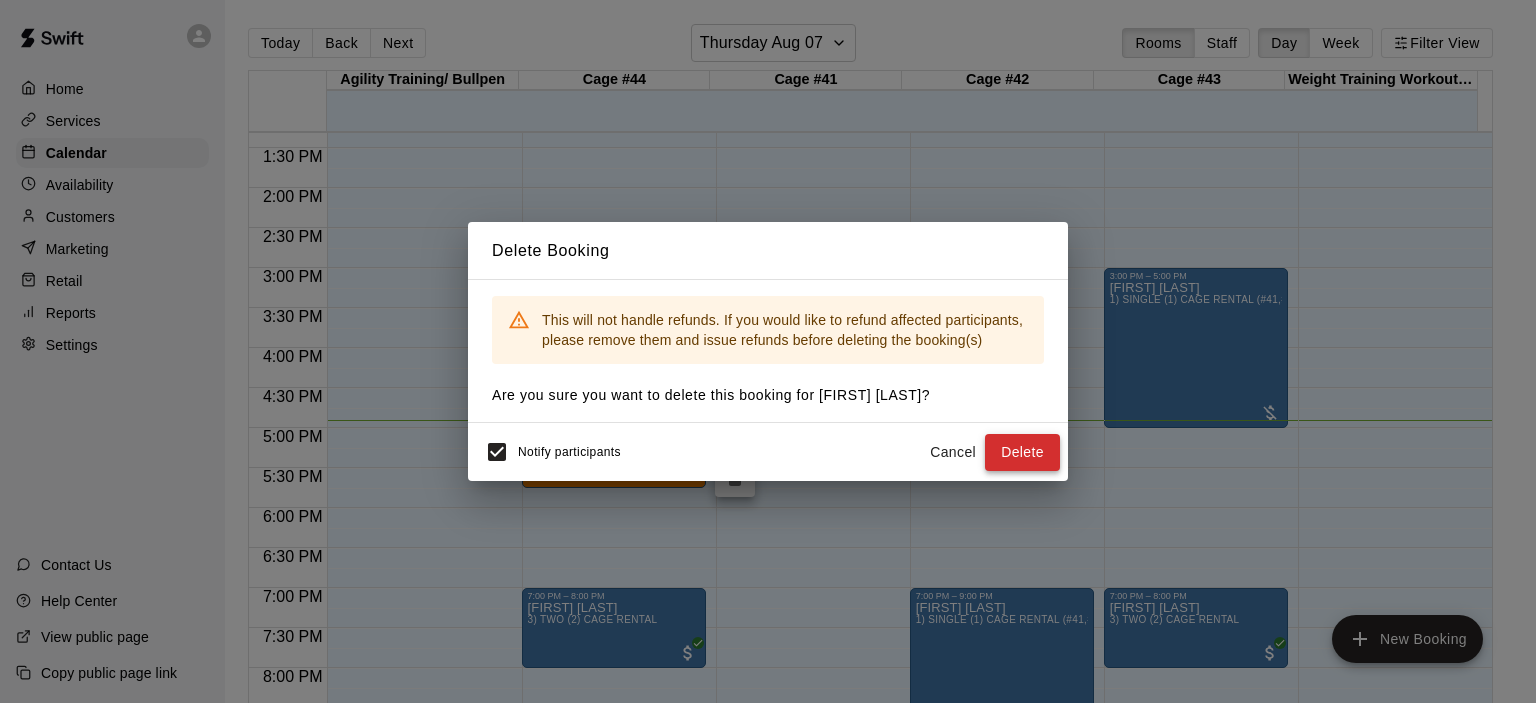 click on "Delete" at bounding box center [1022, 452] 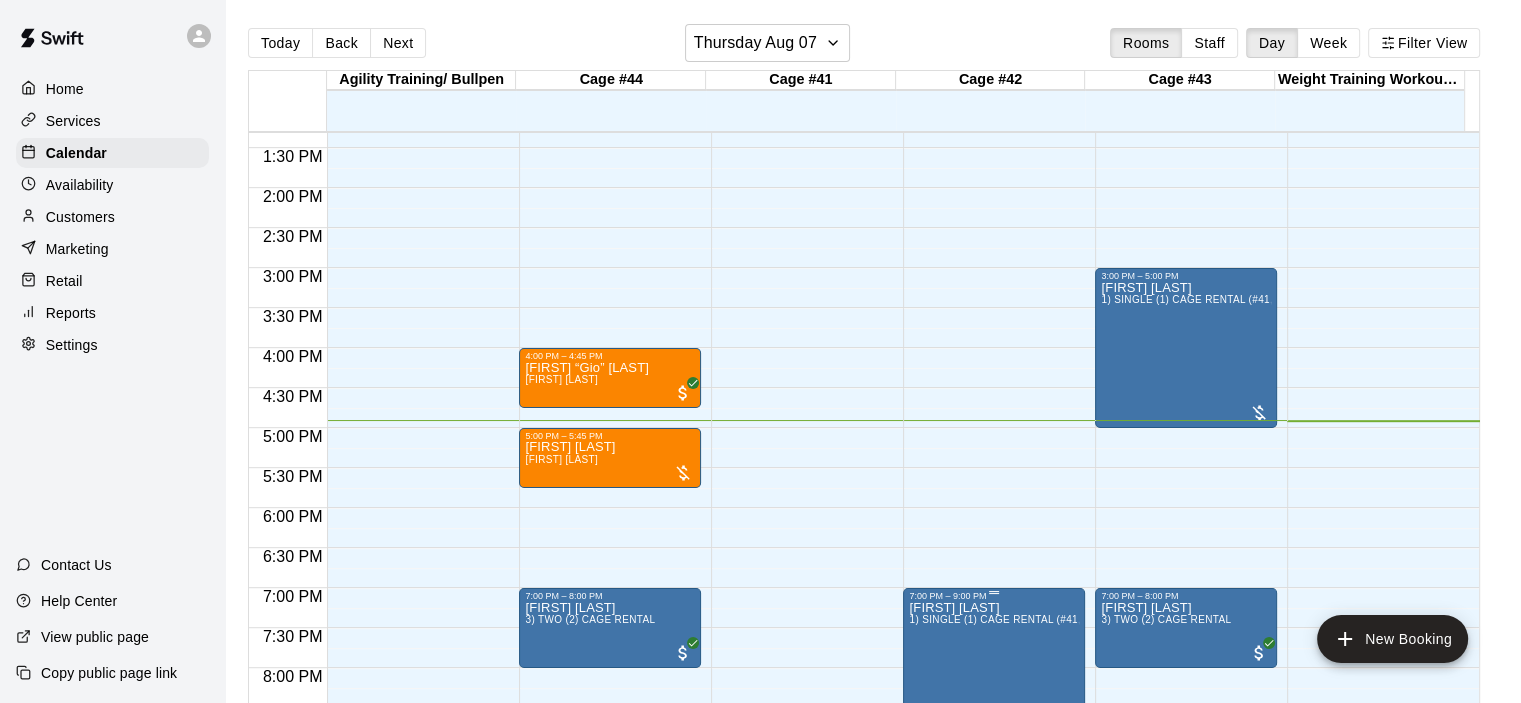 click on "[FIRST] [LAST] 1)  SINGLE (1) CAGE RENTAL (#41,#42,#43)" at bounding box center (994, 952) 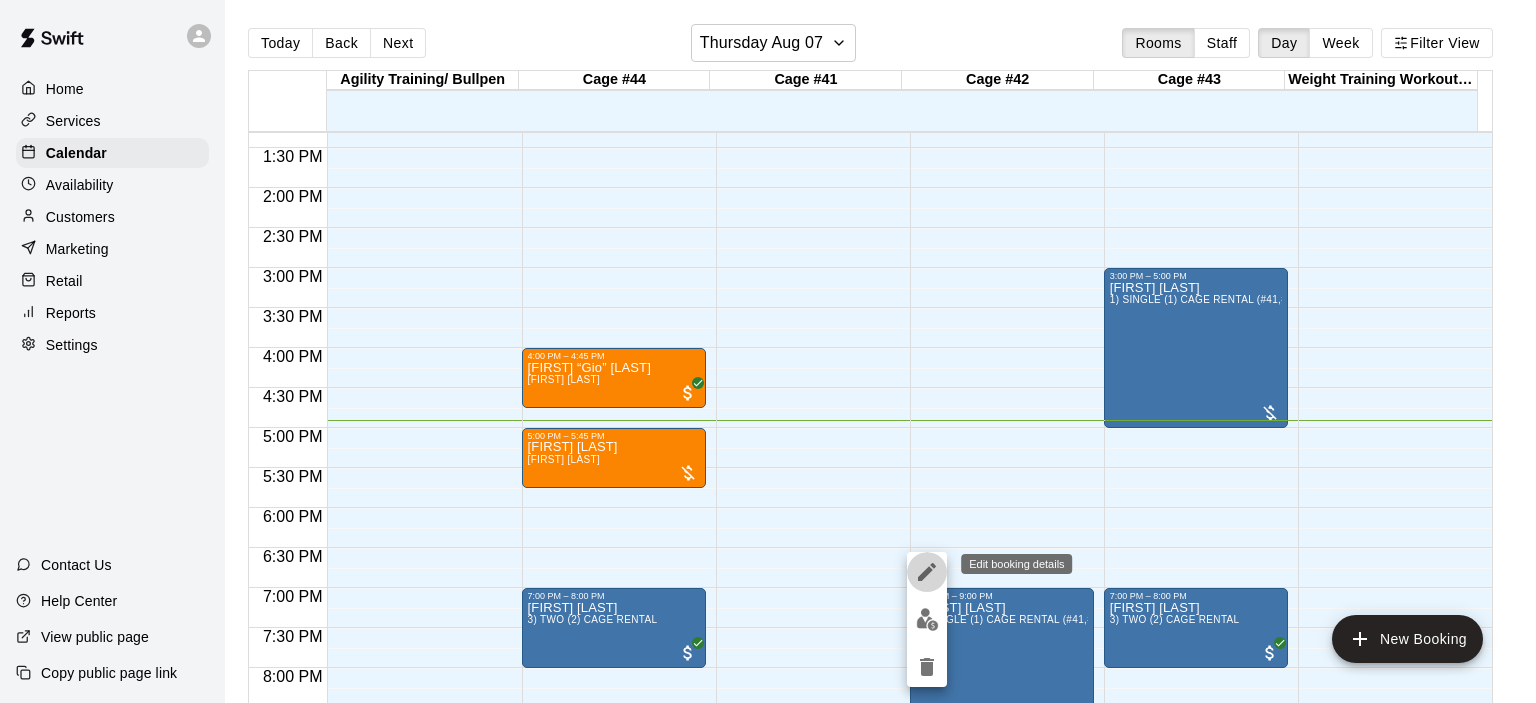 click 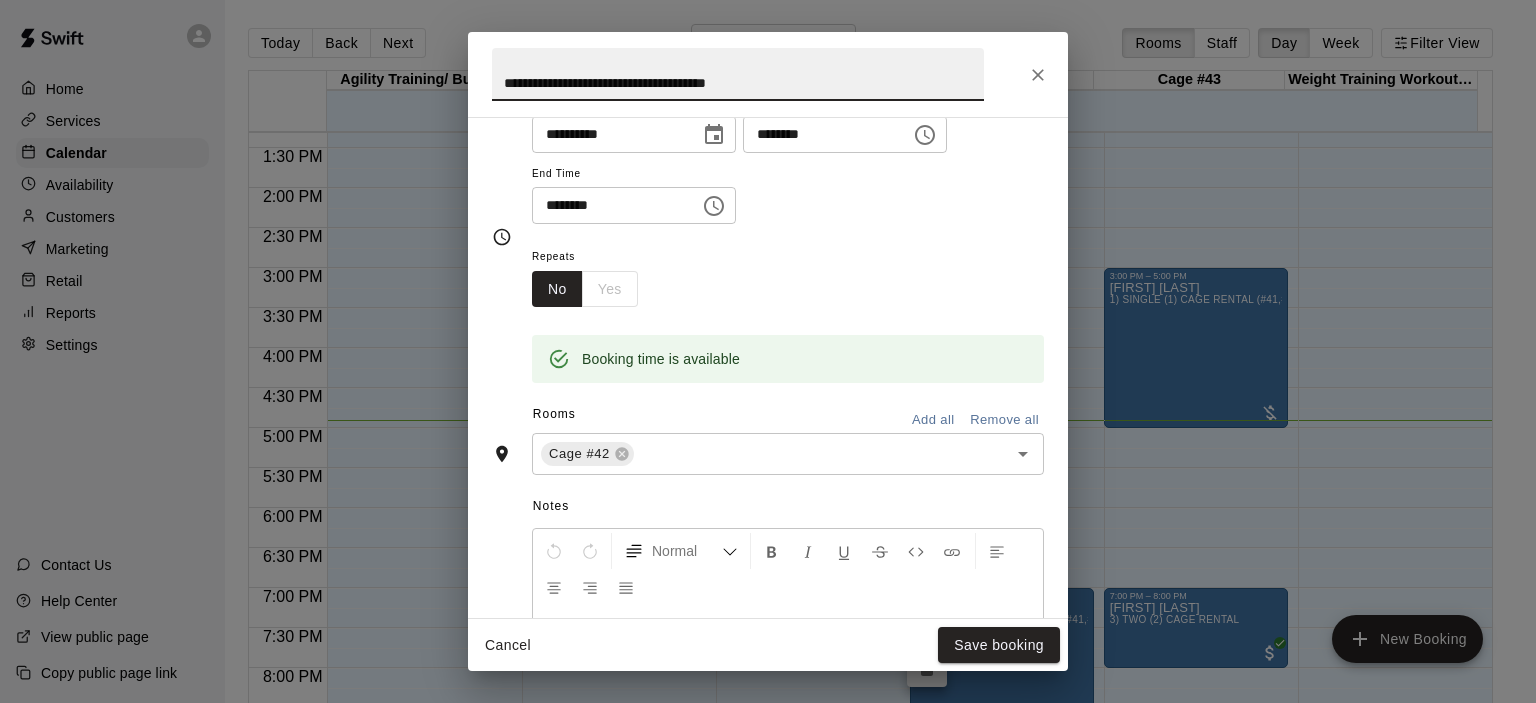 scroll, scrollTop: 200, scrollLeft: 0, axis: vertical 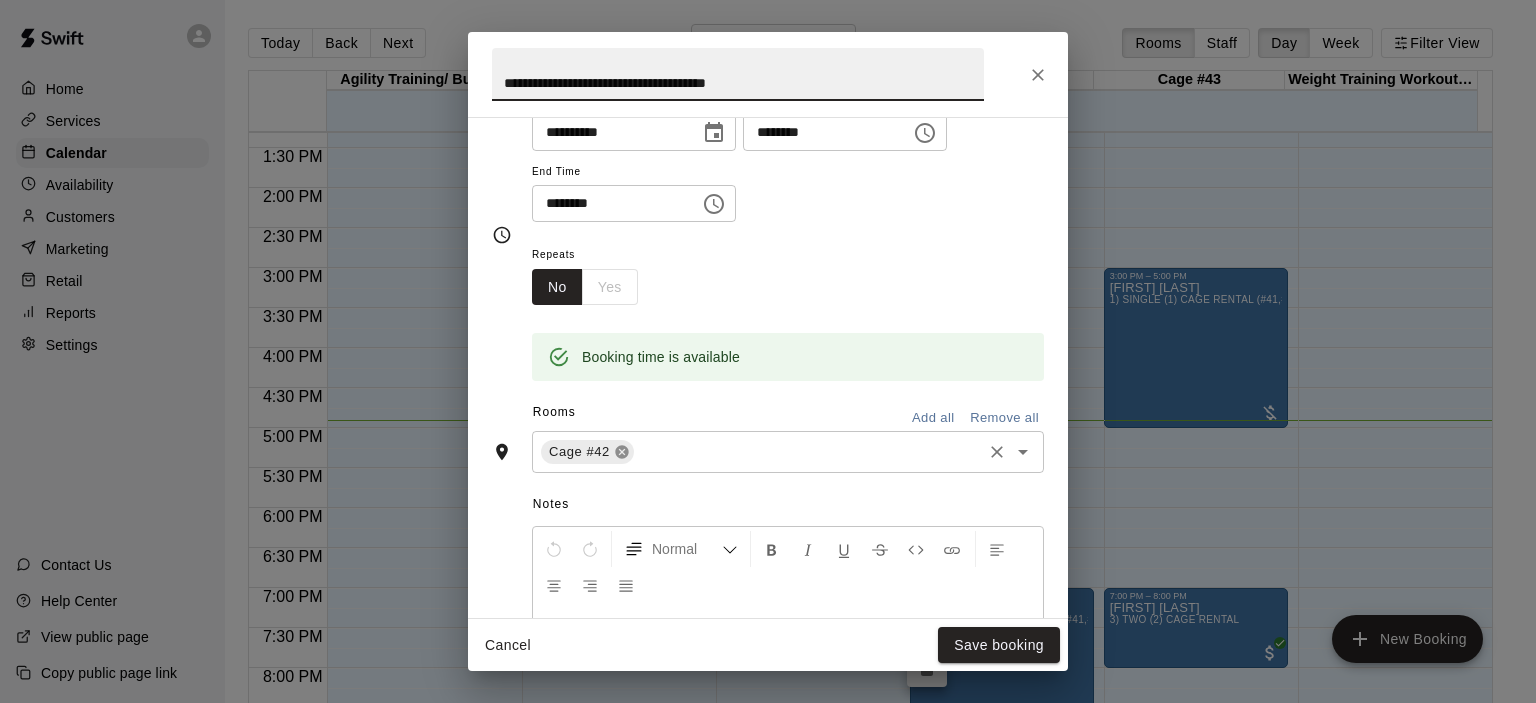 click 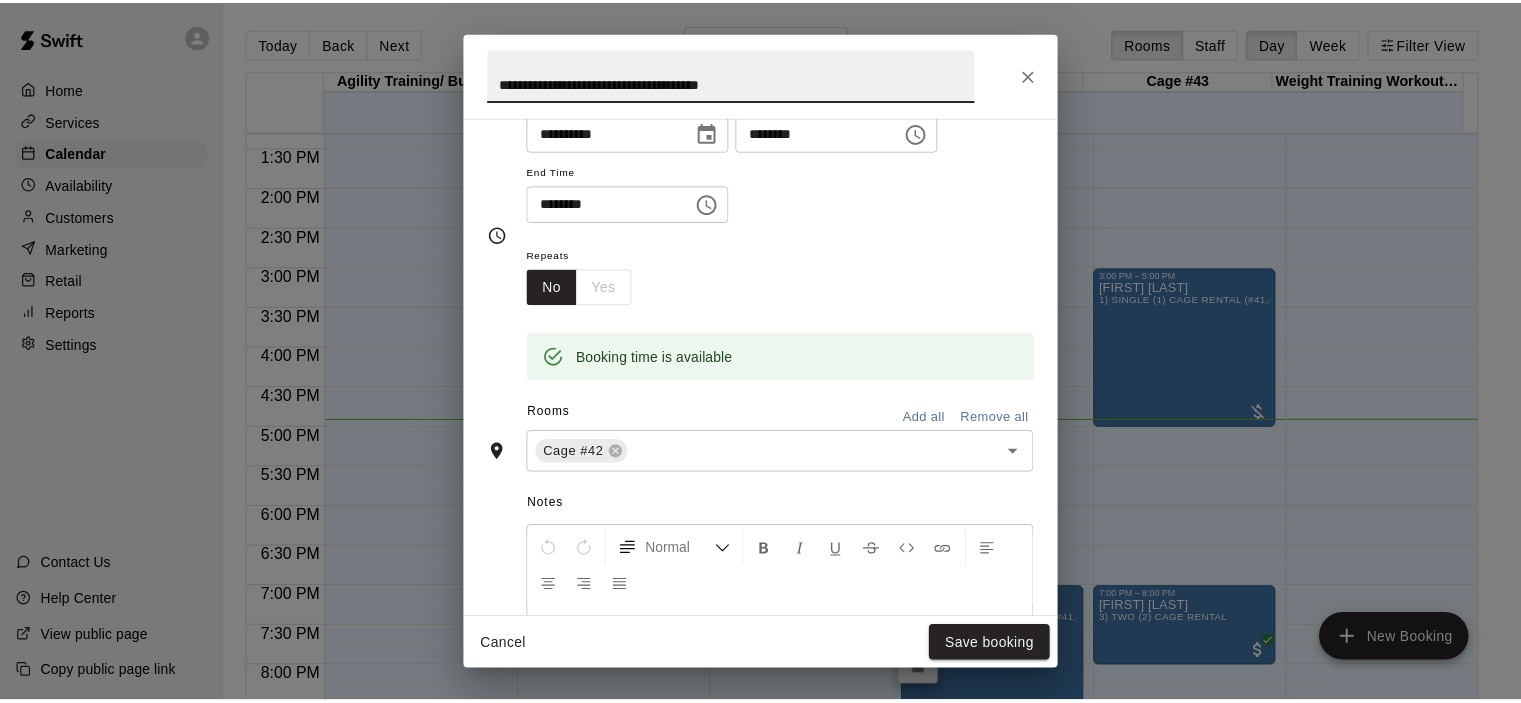scroll, scrollTop: 162, scrollLeft: 0, axis: vertical 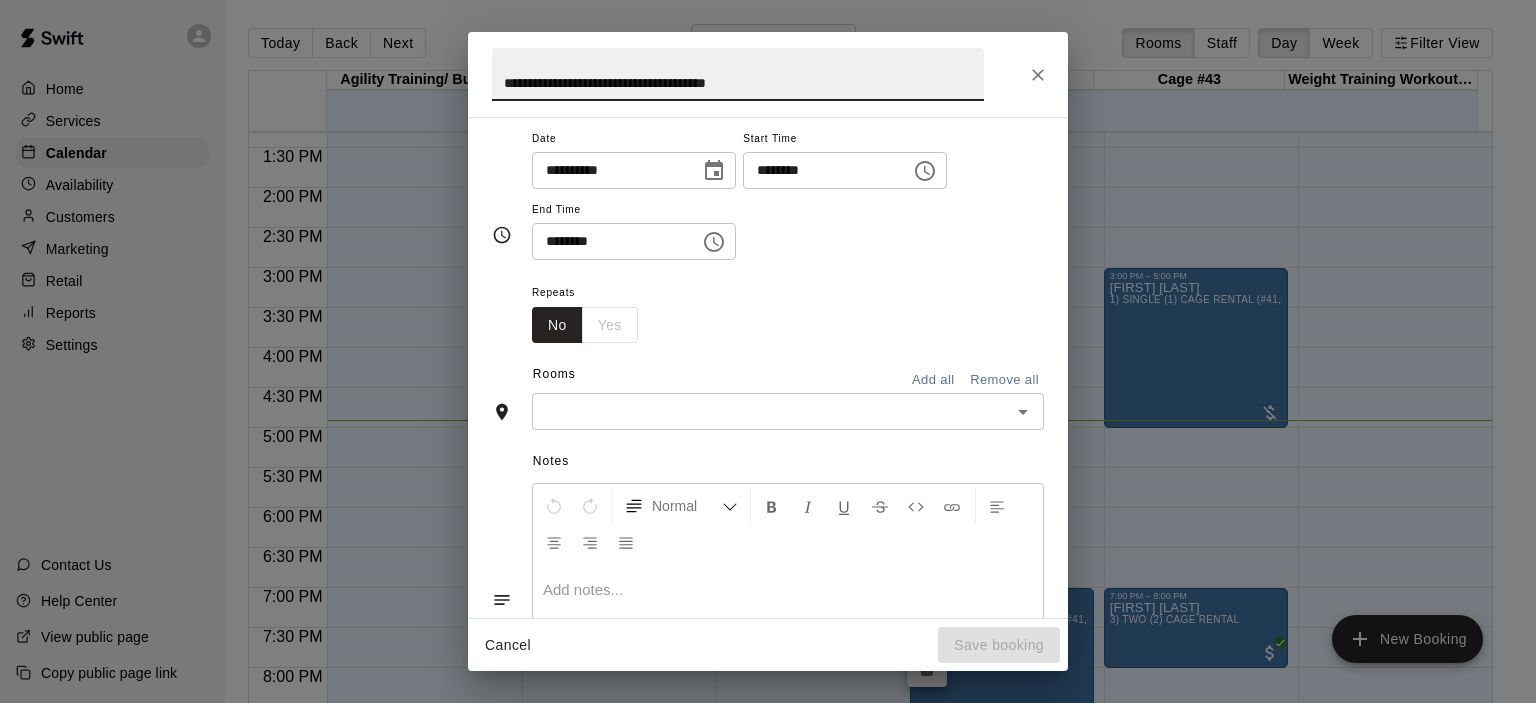 click 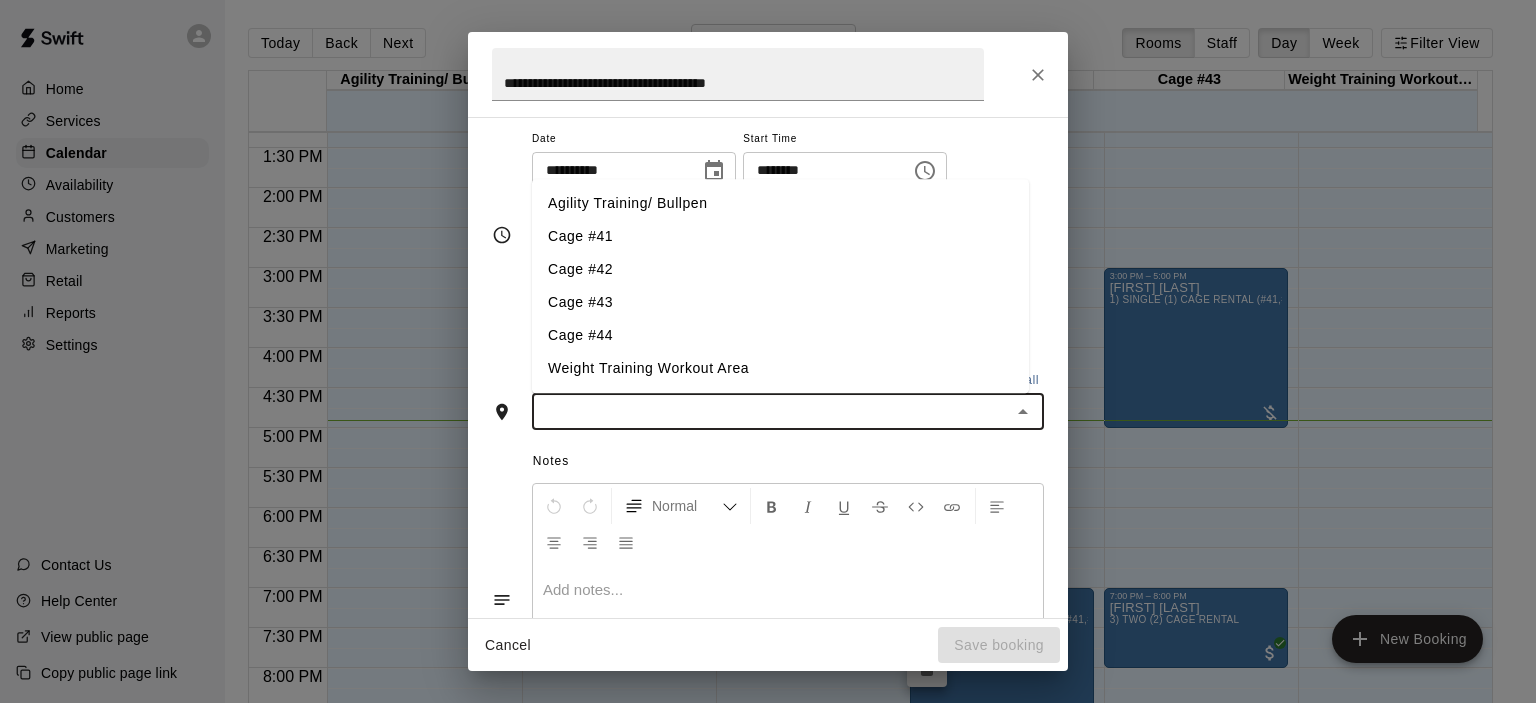 click on "Cage #41" at bounding box center (780, 237) 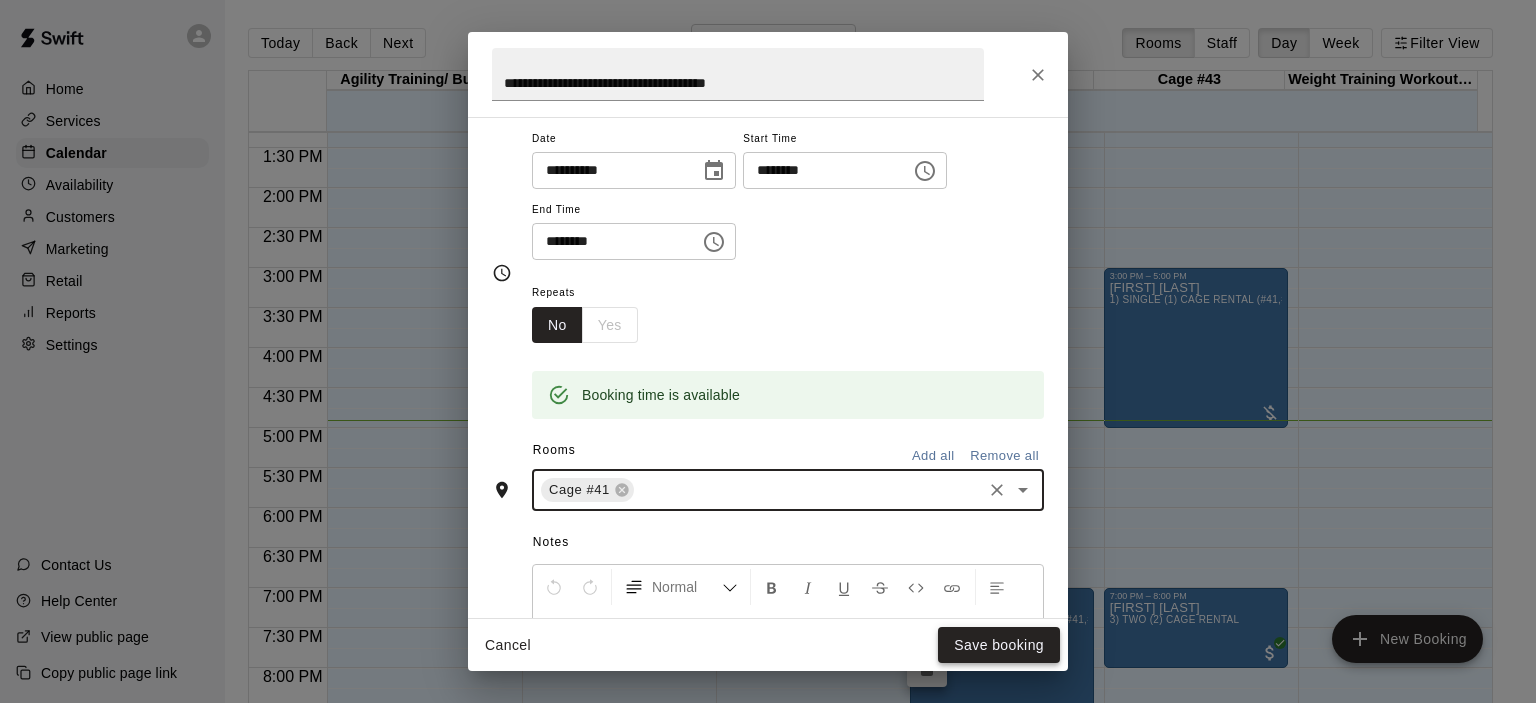 click on "Save booking" at bounding box center [999, 645] 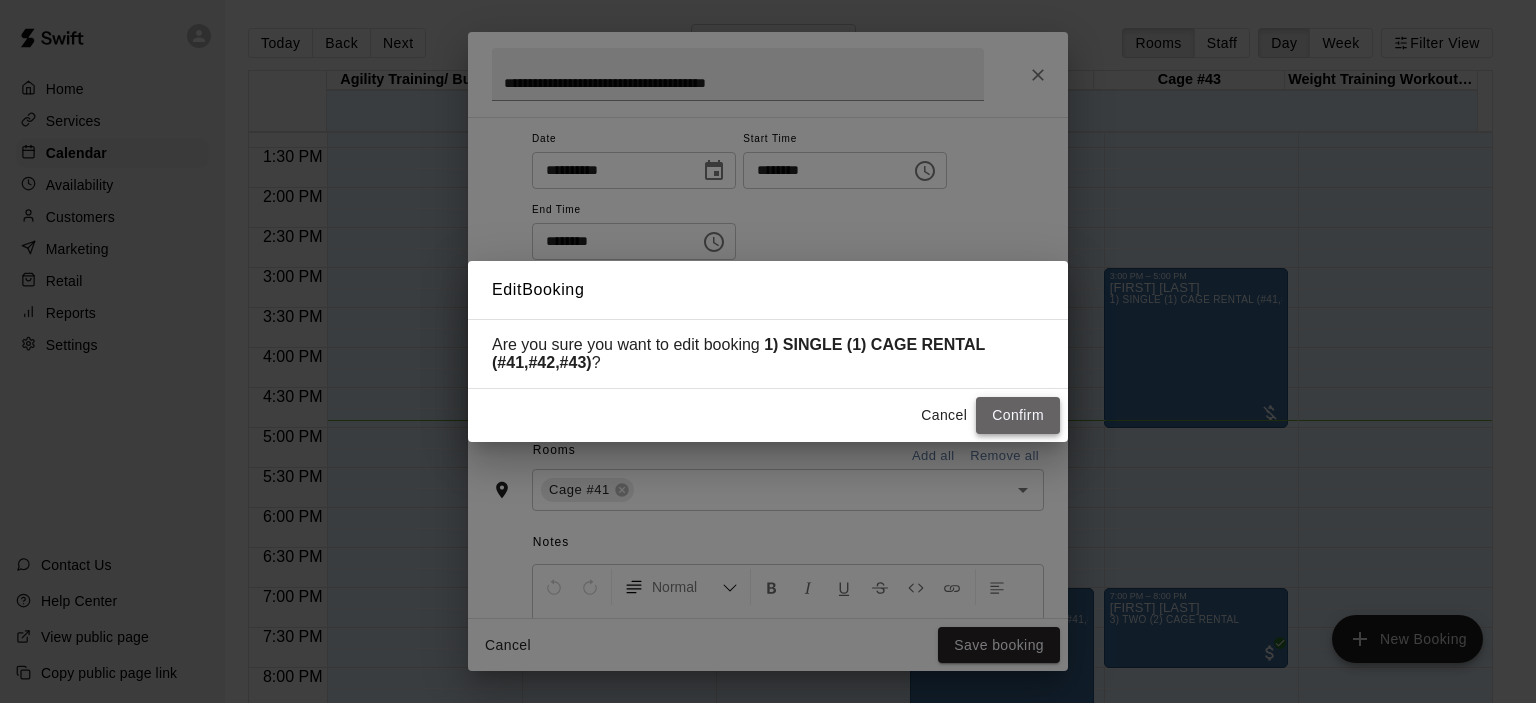 click on "Confirm" at bounding box center [1018, 415] 